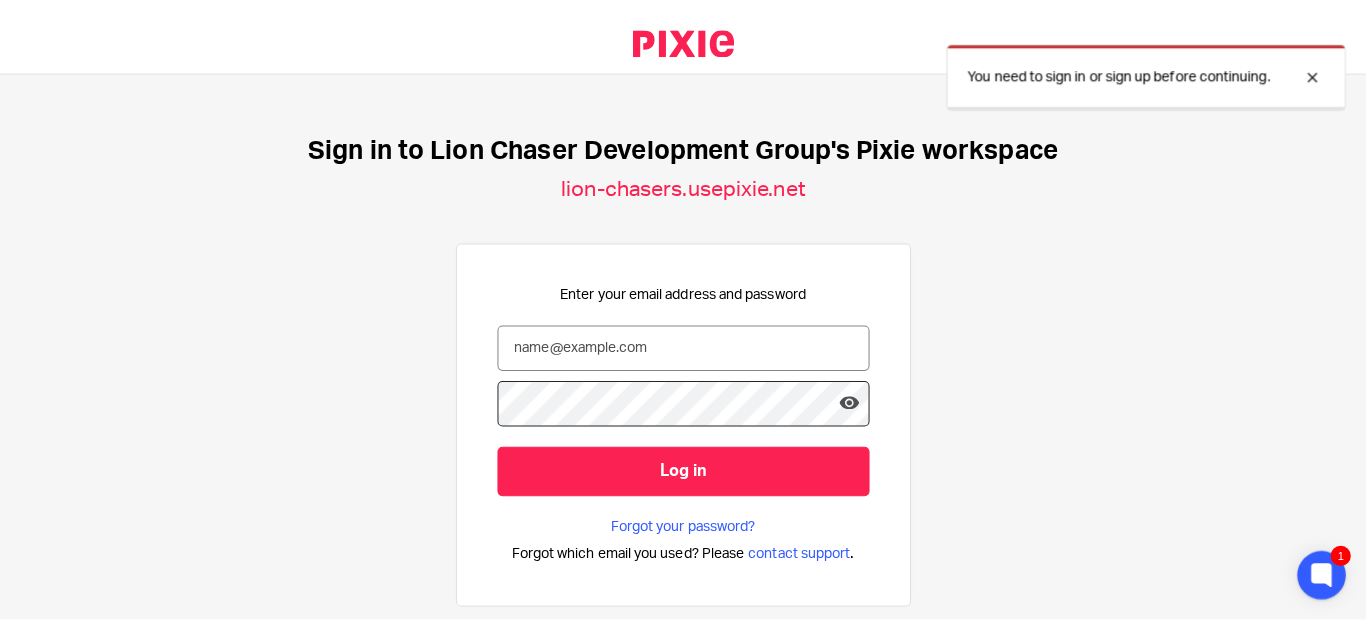 scroll, scrollTop: 0, scrollLeft: 0, axis: both 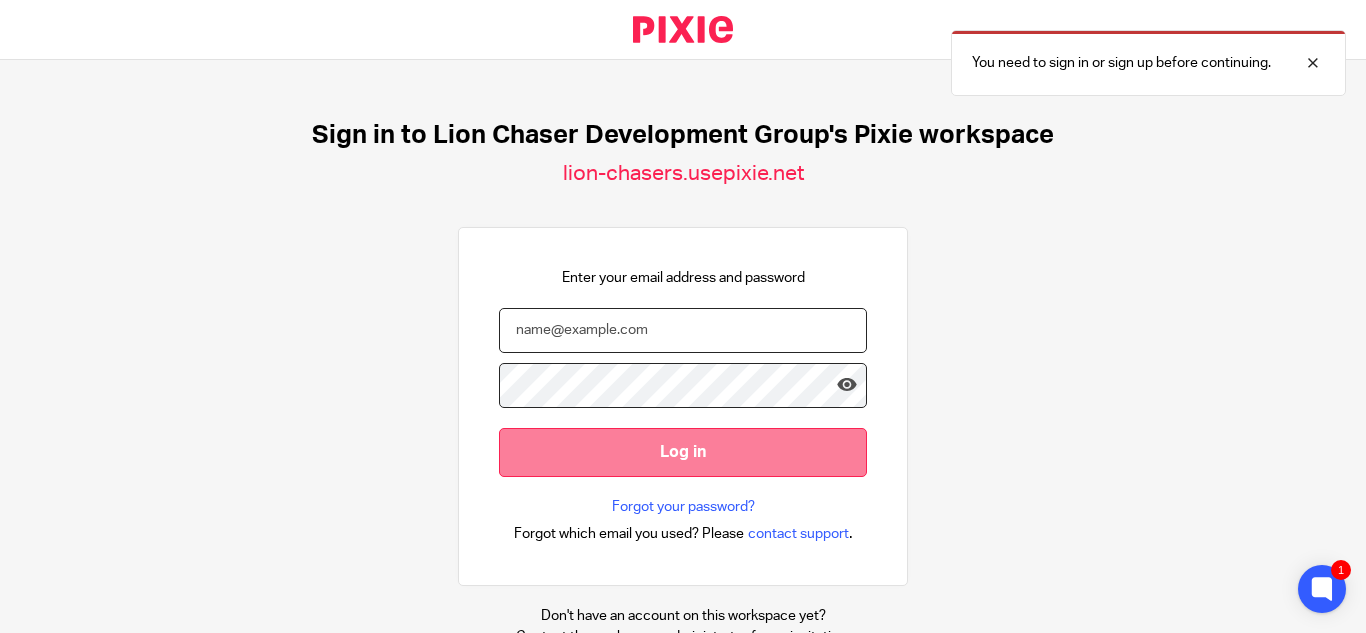 type on "[EMAIL]" 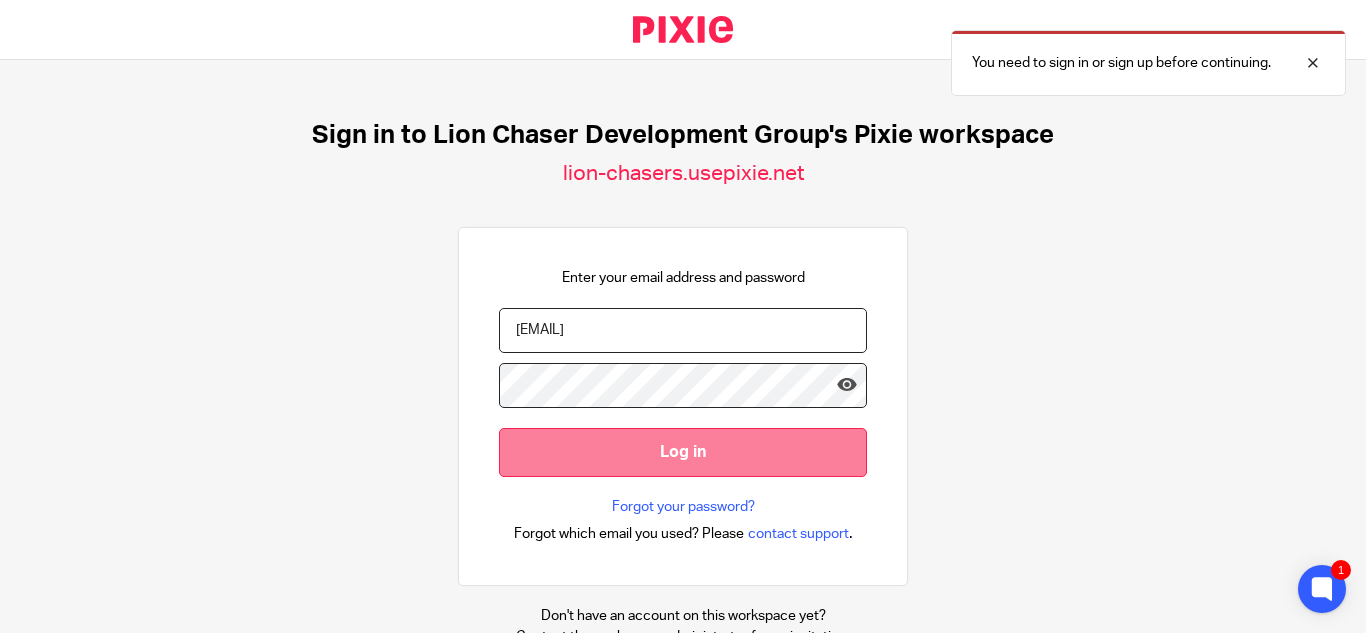 click on "Log in" at bounding box center (683, 452) 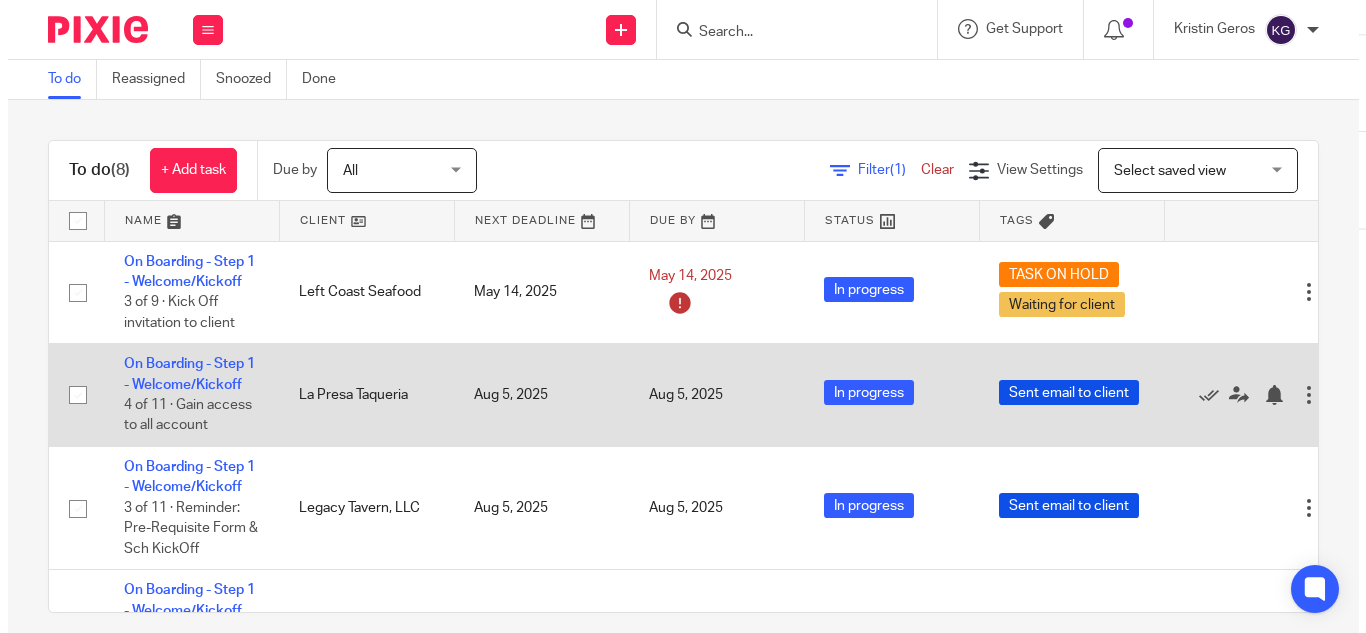 scroll, scrollTop: 0, scrollLeft: 0, axis: both 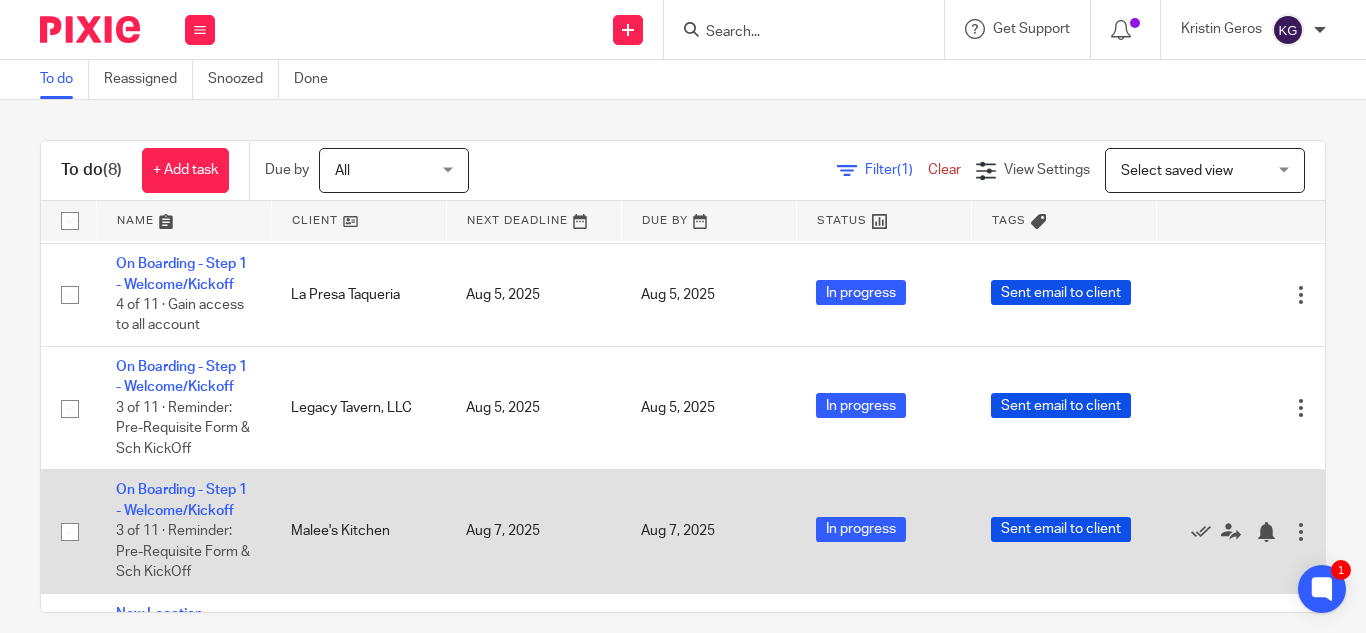 click on "On Boarding - Step 1 - Welcome/Kickoff
3
of
11 ·
Reminder: Pre-Requisite Form & Sch KickOff" at bounding box center (183, 531) 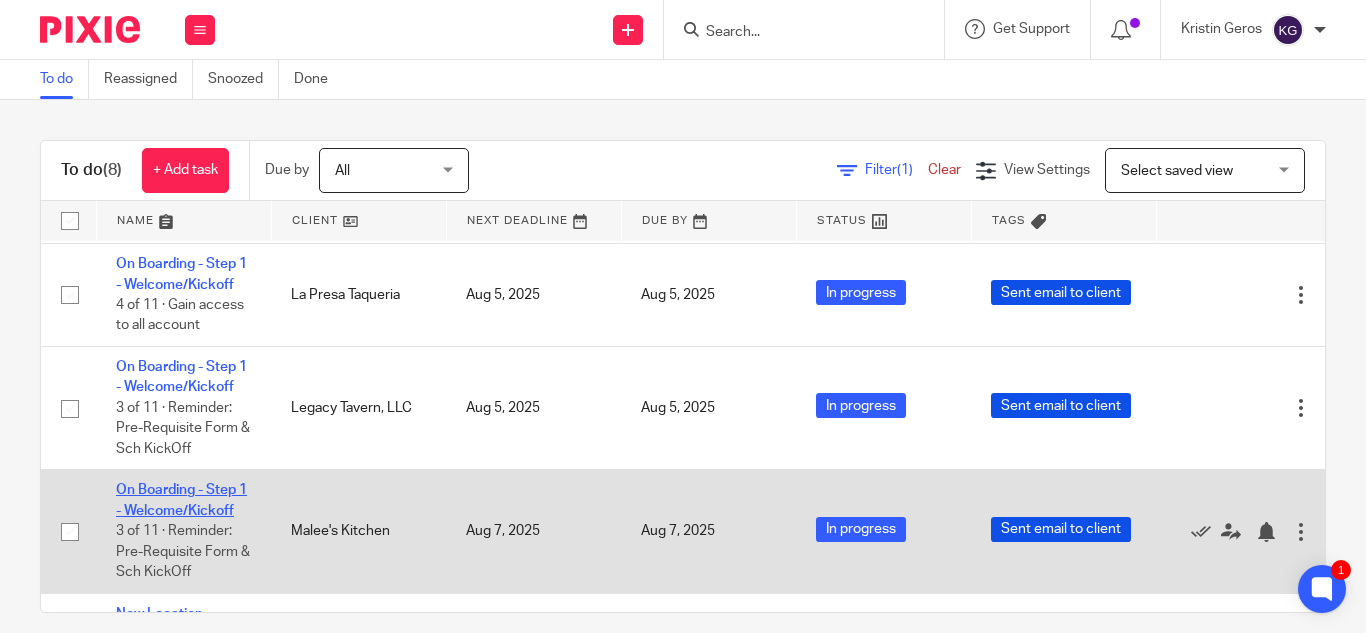 click on "On Boarding - Step 1 - Welcome/Kickoff" at bounding box center (181, 500) 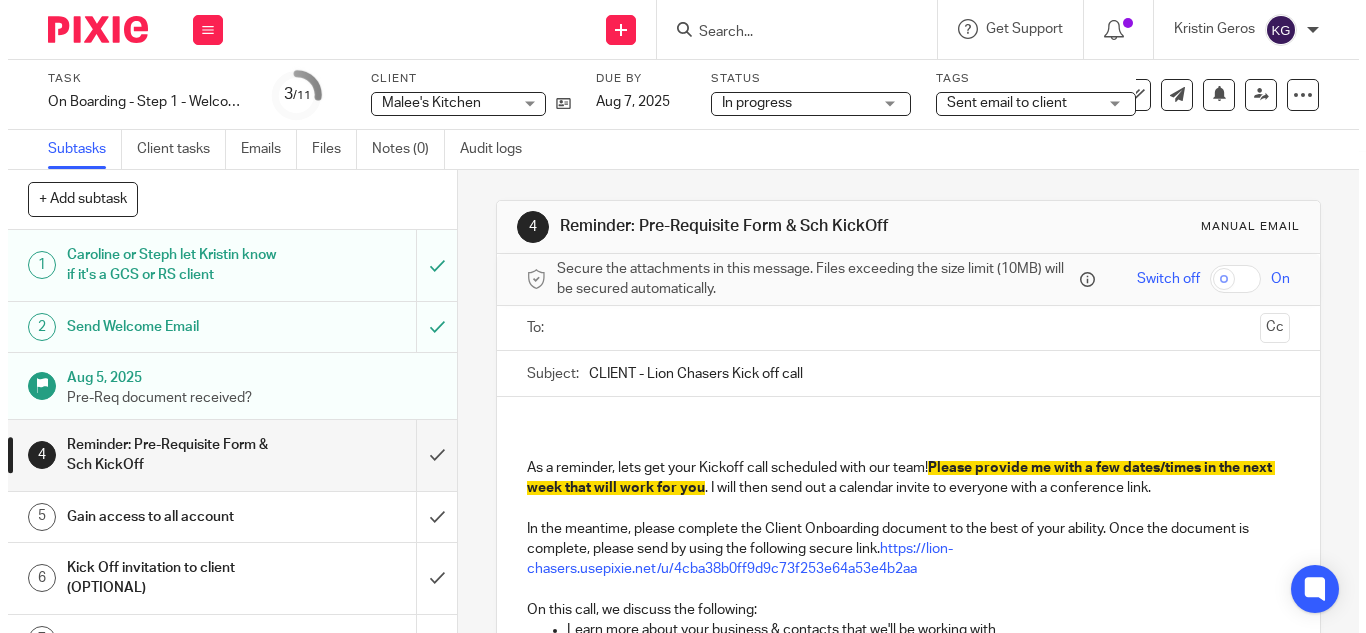 scroll, scrollTop: 0, scrollLeft: 0, axis: both 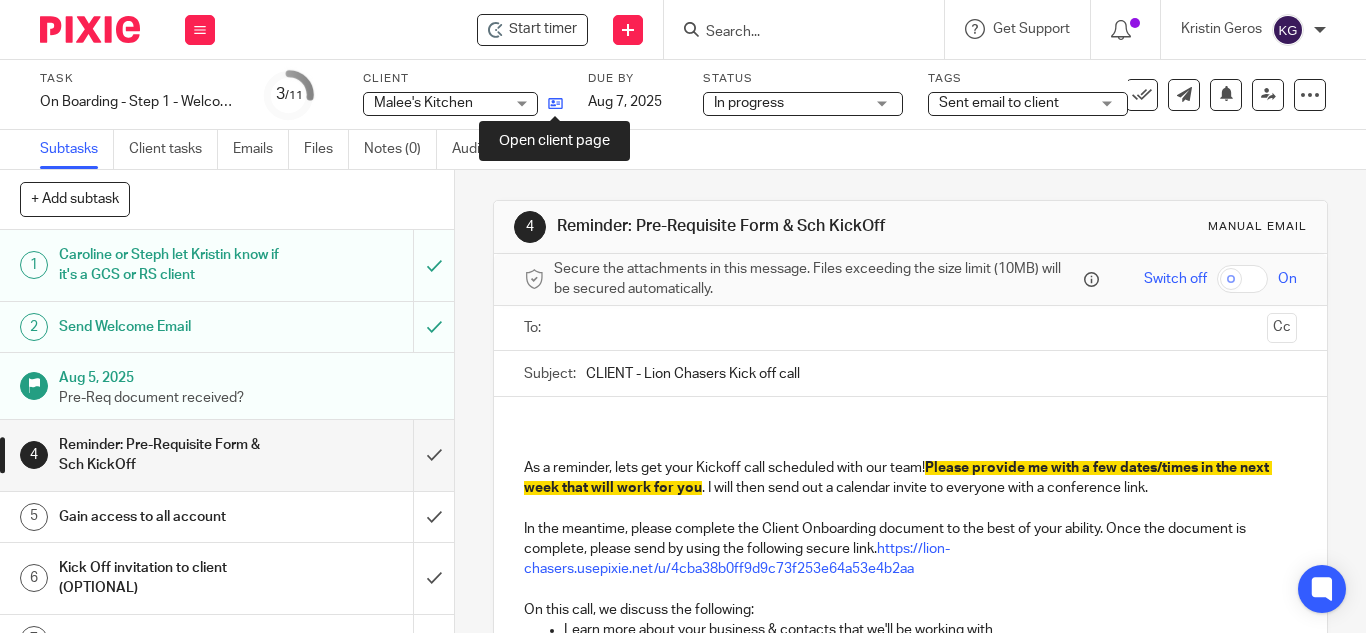 click at bounding box center (555, 103) 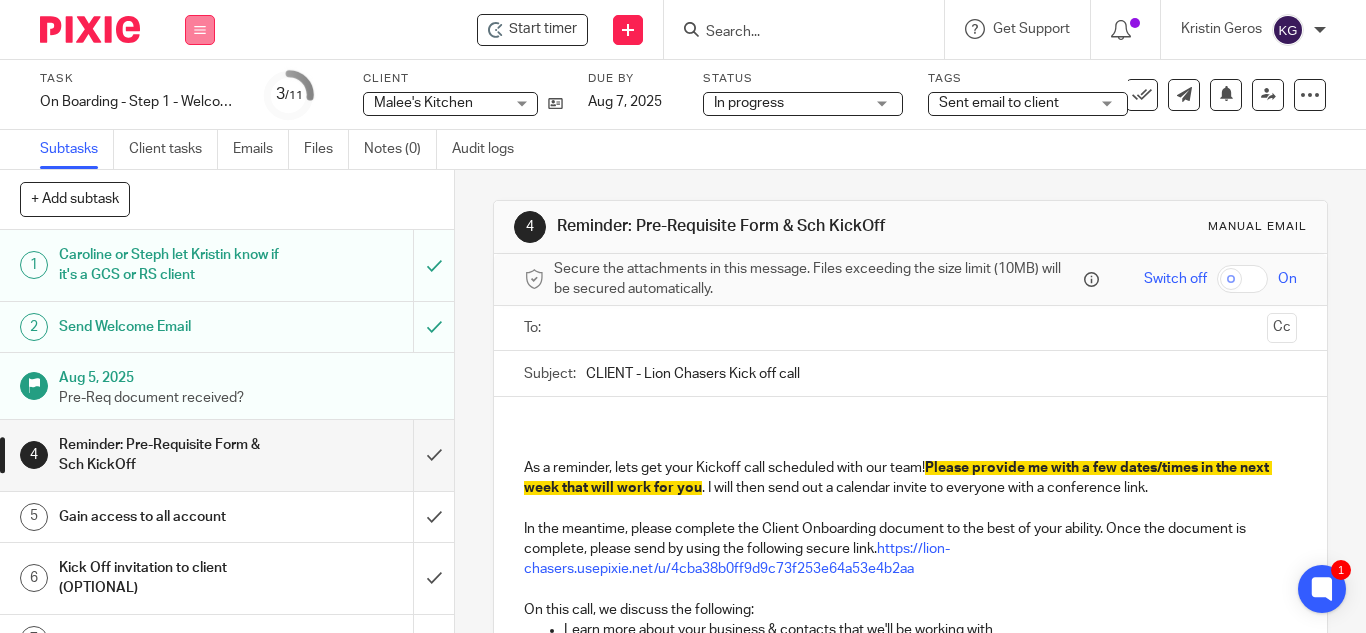 click at bounding box center [200, 30] 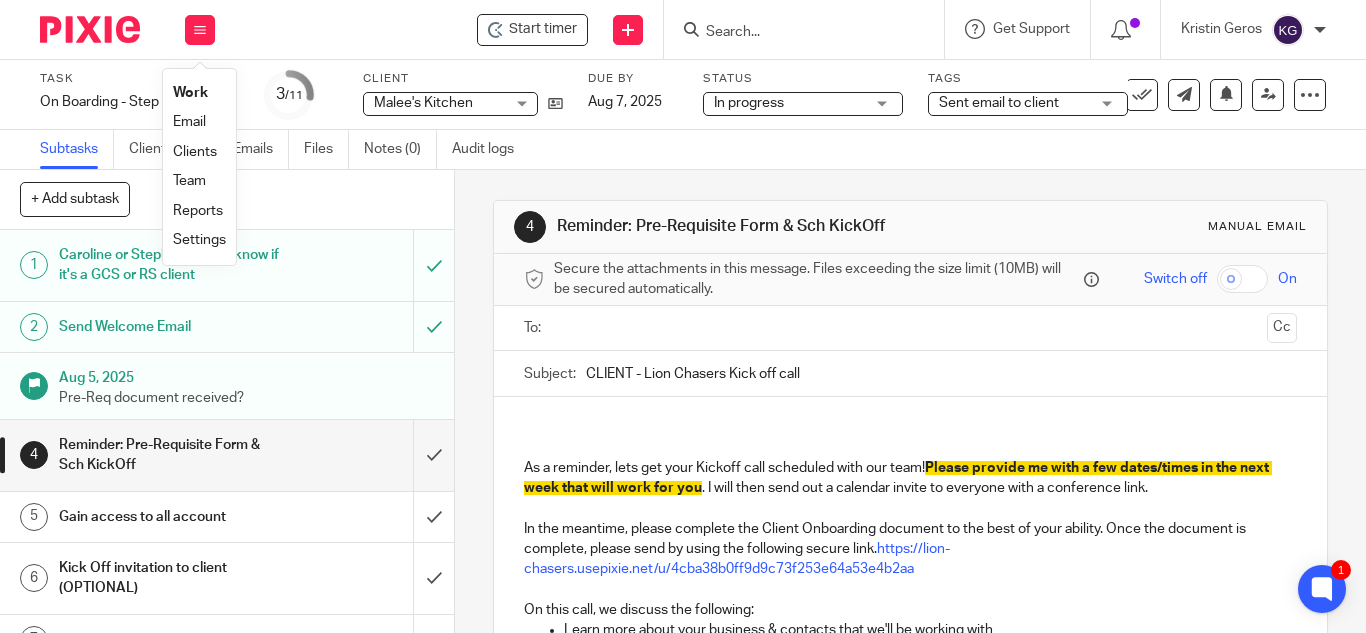 click on "Work" at bounding box center [190, 93] 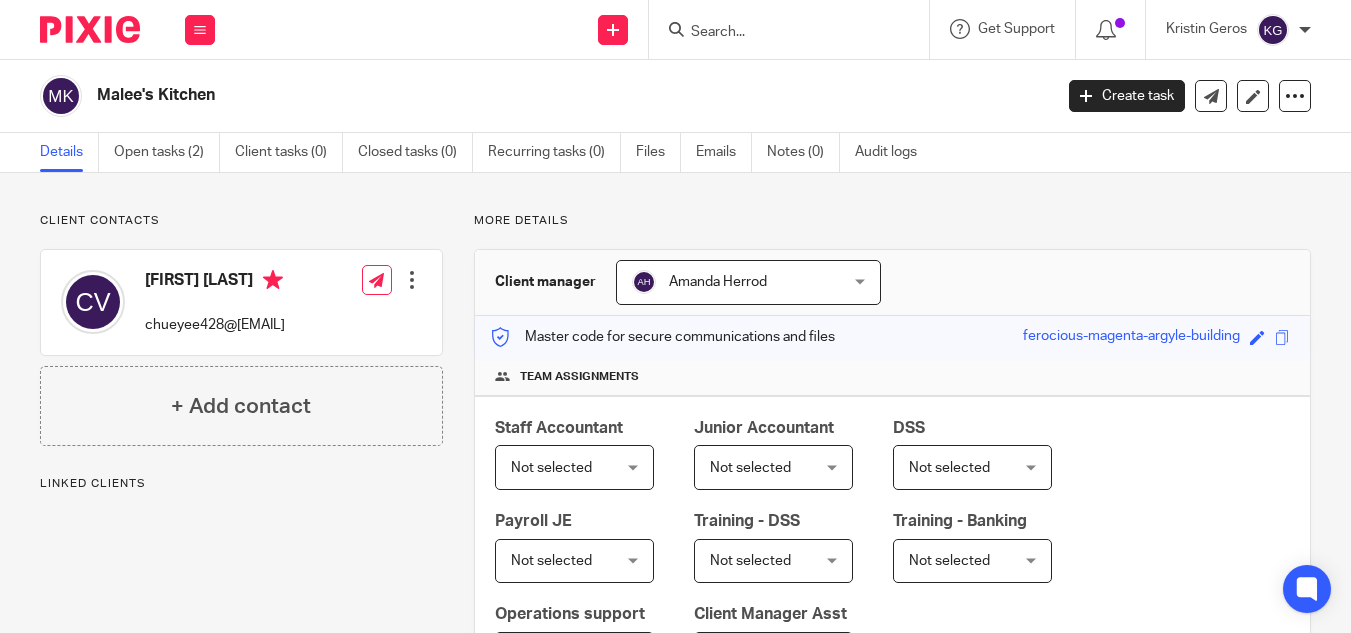 scroll, scrollTop: 0, scrollLeft: 0, axis: both 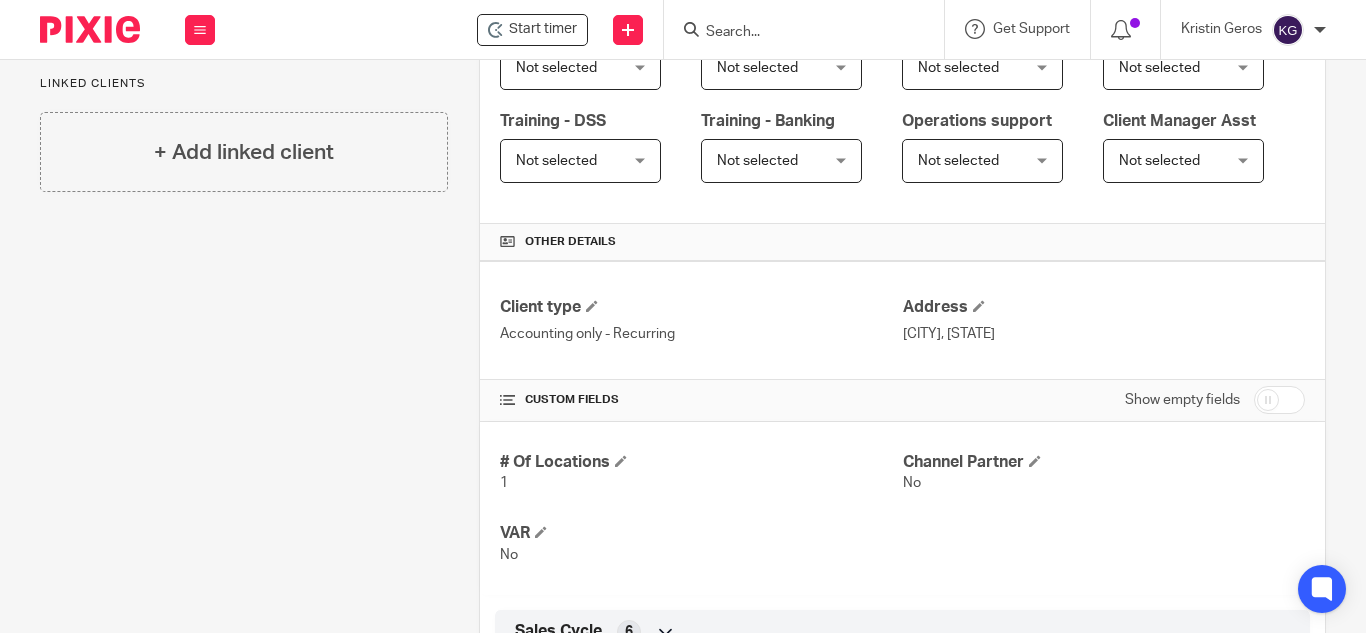 click at bounding box center [1279, 400] 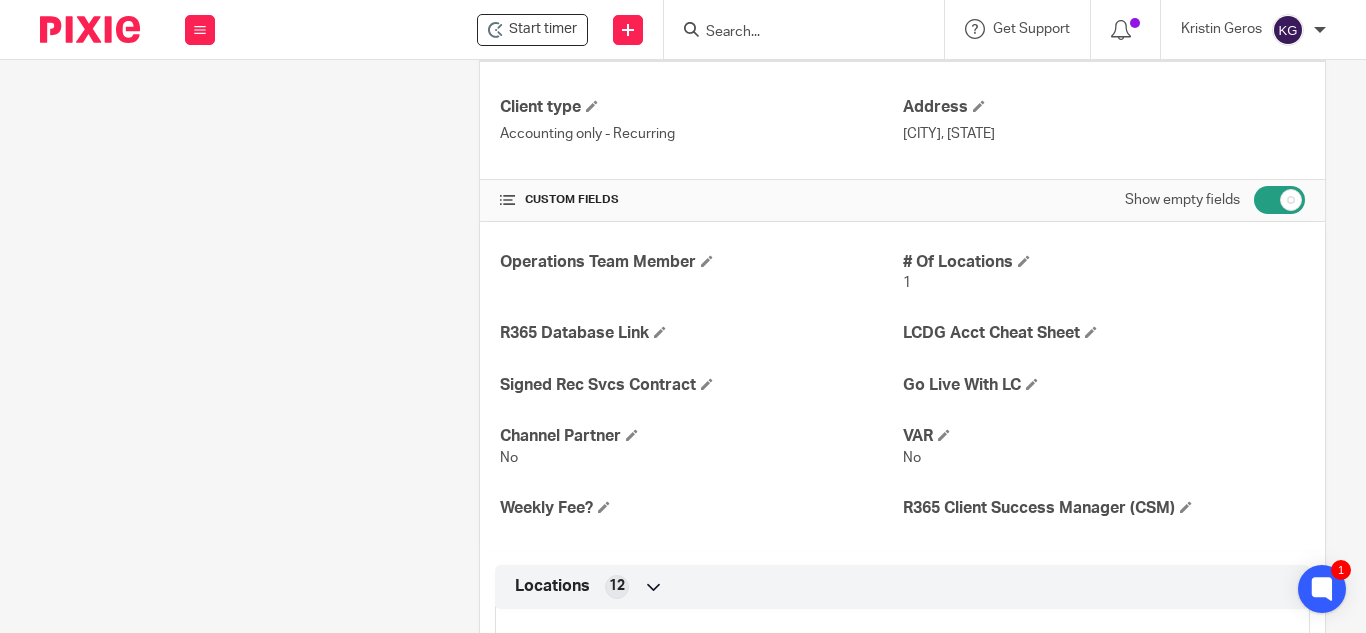 scroll, scrollTop: 700, scrollLeft: 0, axis: vertical 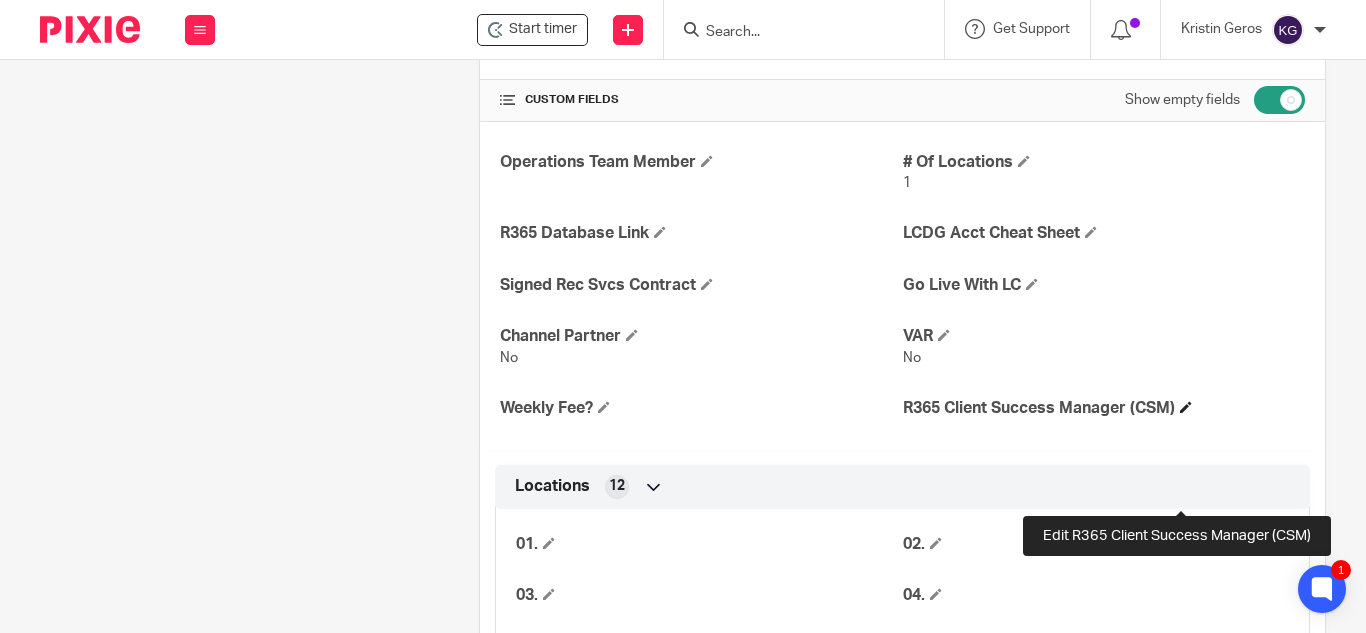 click at bounding box center [1186, 407] 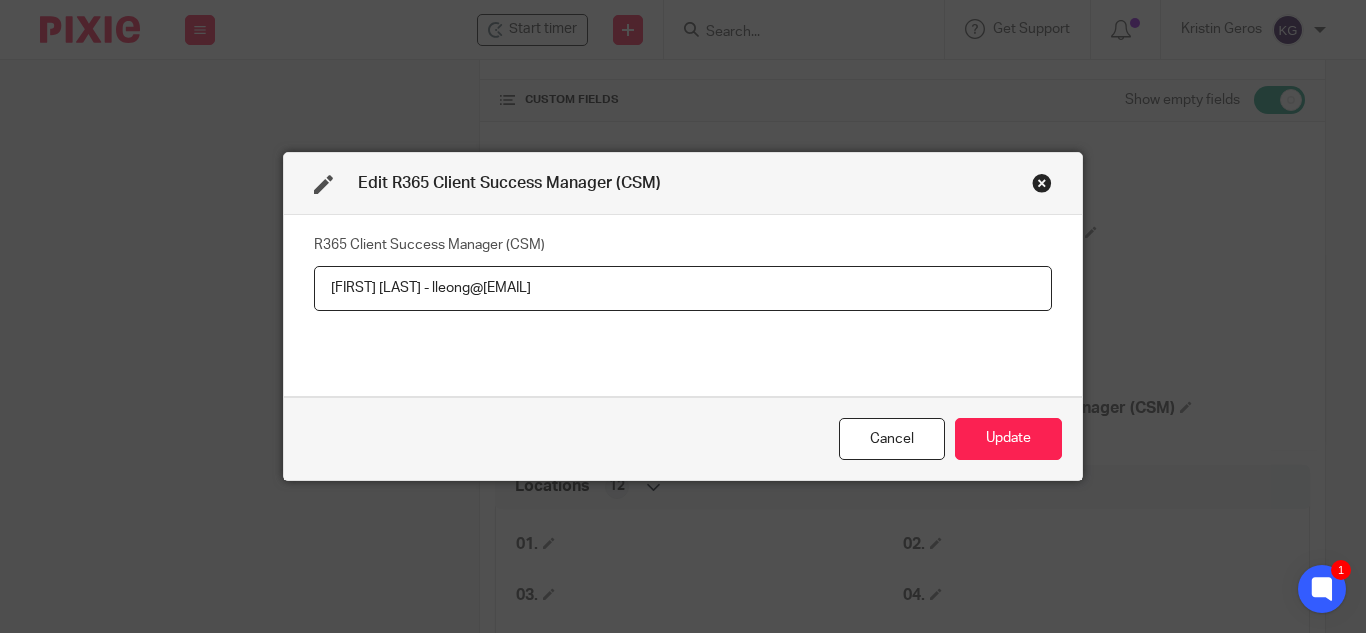 type on "Regina Leong - lleong@restaurant365.com" 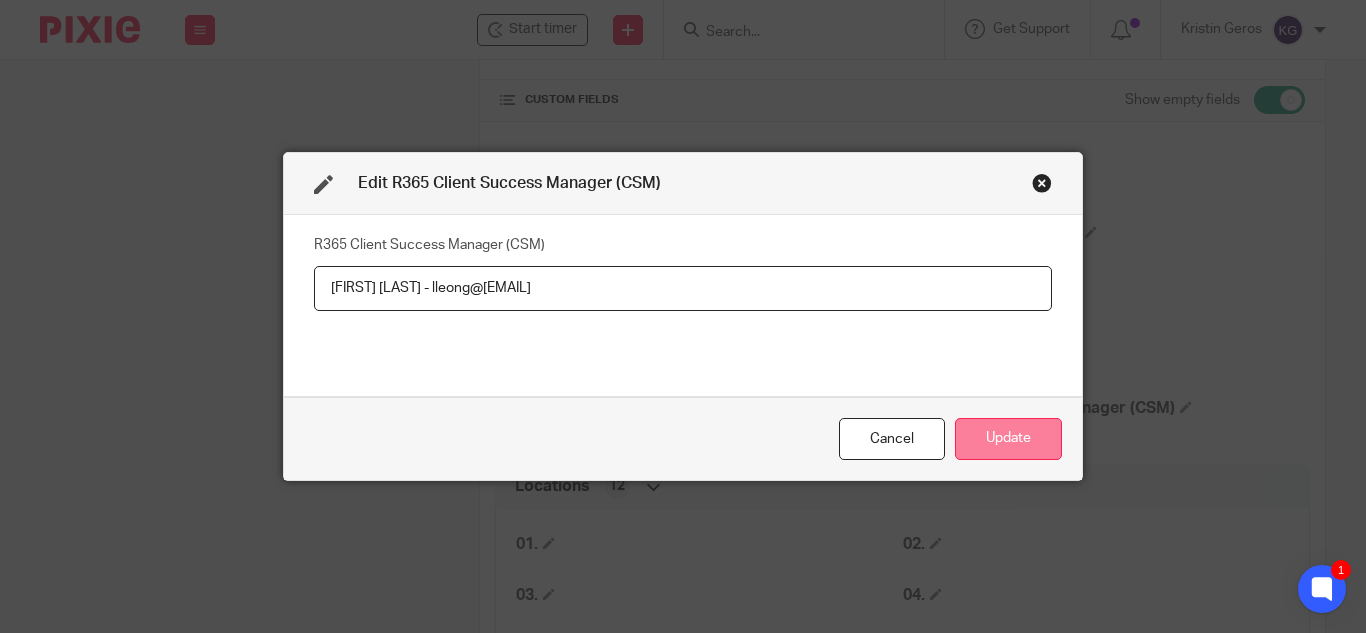 click on "Update" at bounding box center [1008, 439] 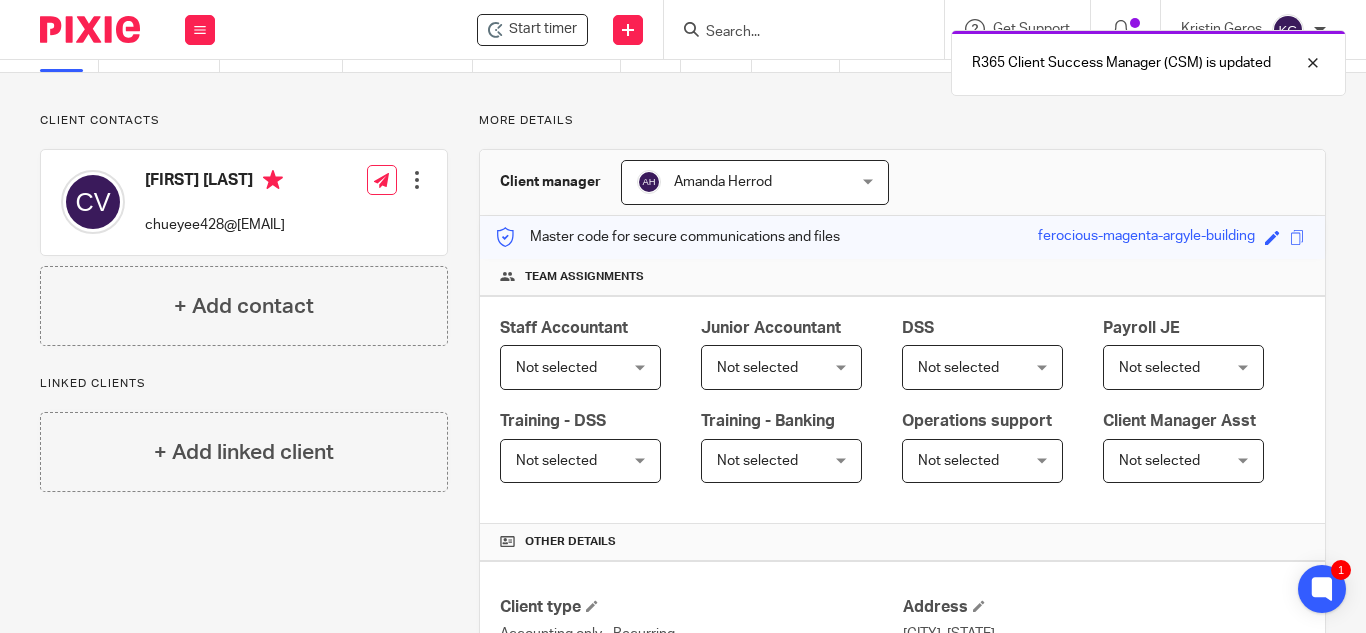 scroll, scrollTop: 0, scrollLeft: 0, axis: both 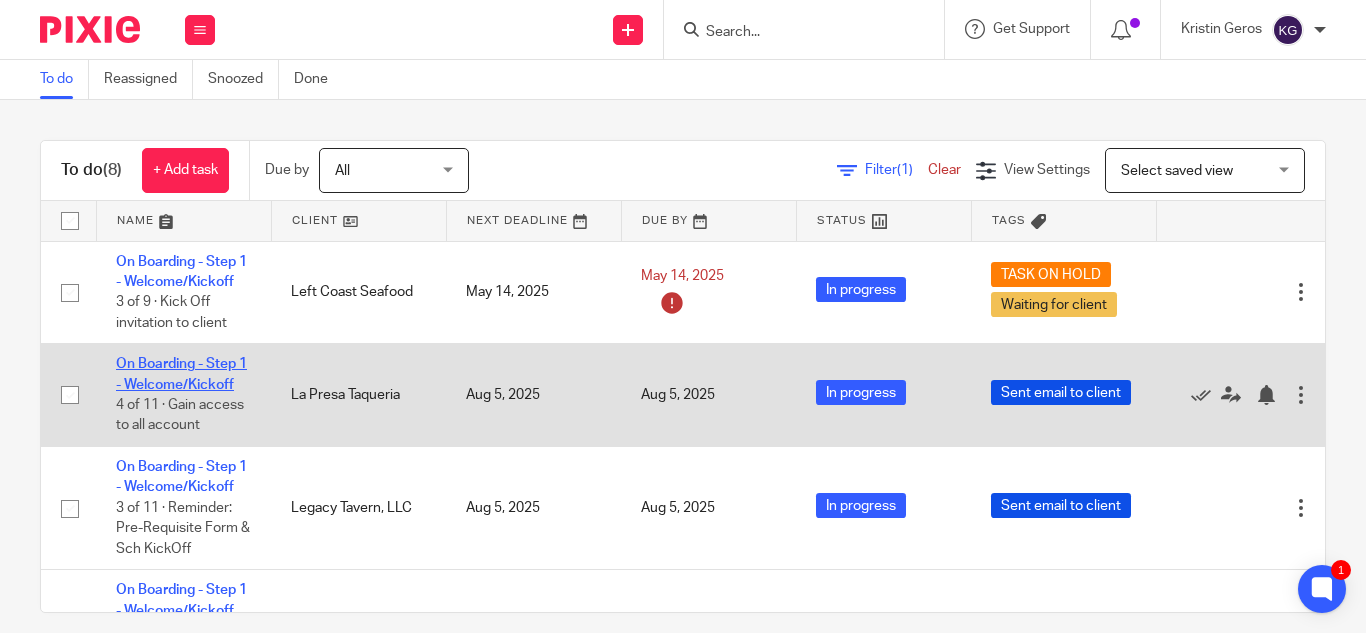 click on "On Boarding - Step 1 - Welcome/Kickoff" at bounding box center (181, 374) 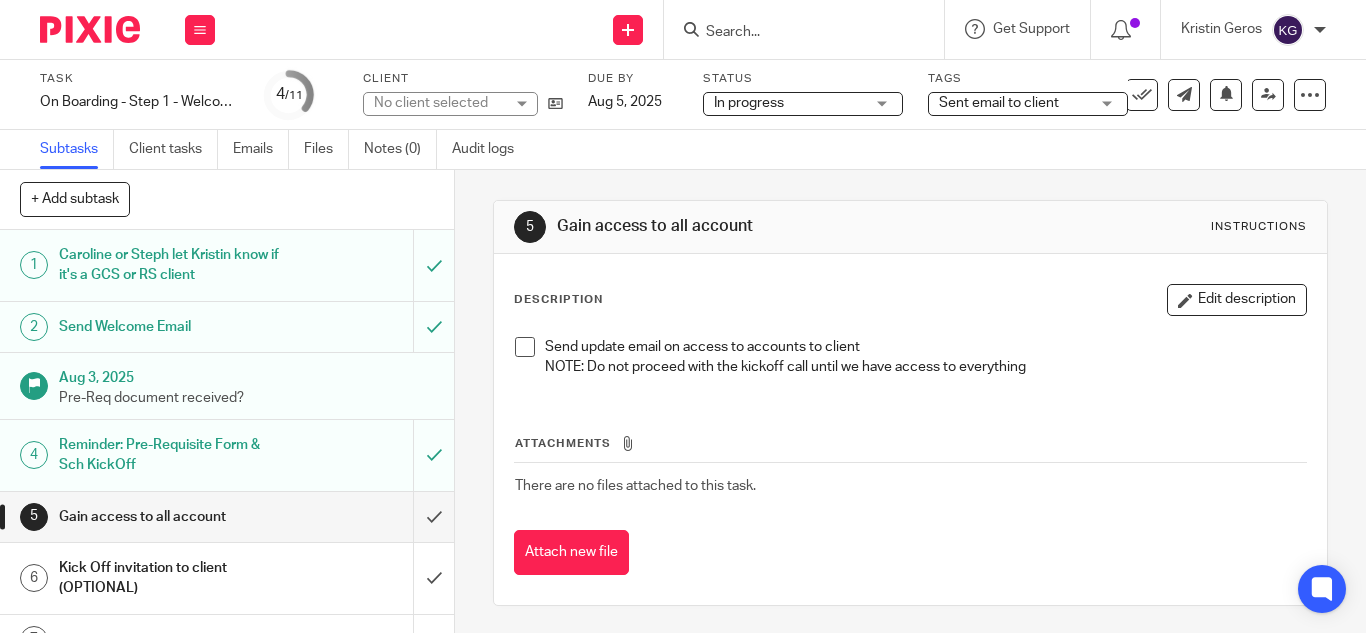 scroll, scrollTop: 0, scrollLeft: 0, axis: both 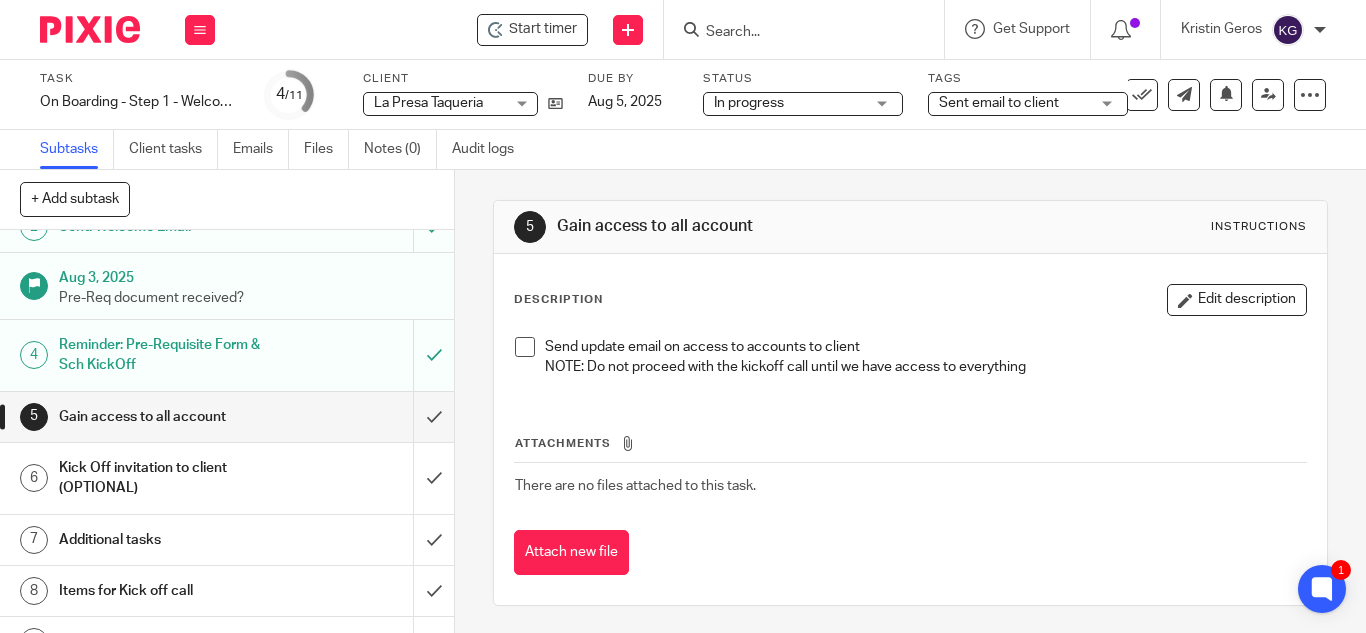 click on "Kick Off invitation to client (OPTIONAL)" at bounding box center (170, 478) 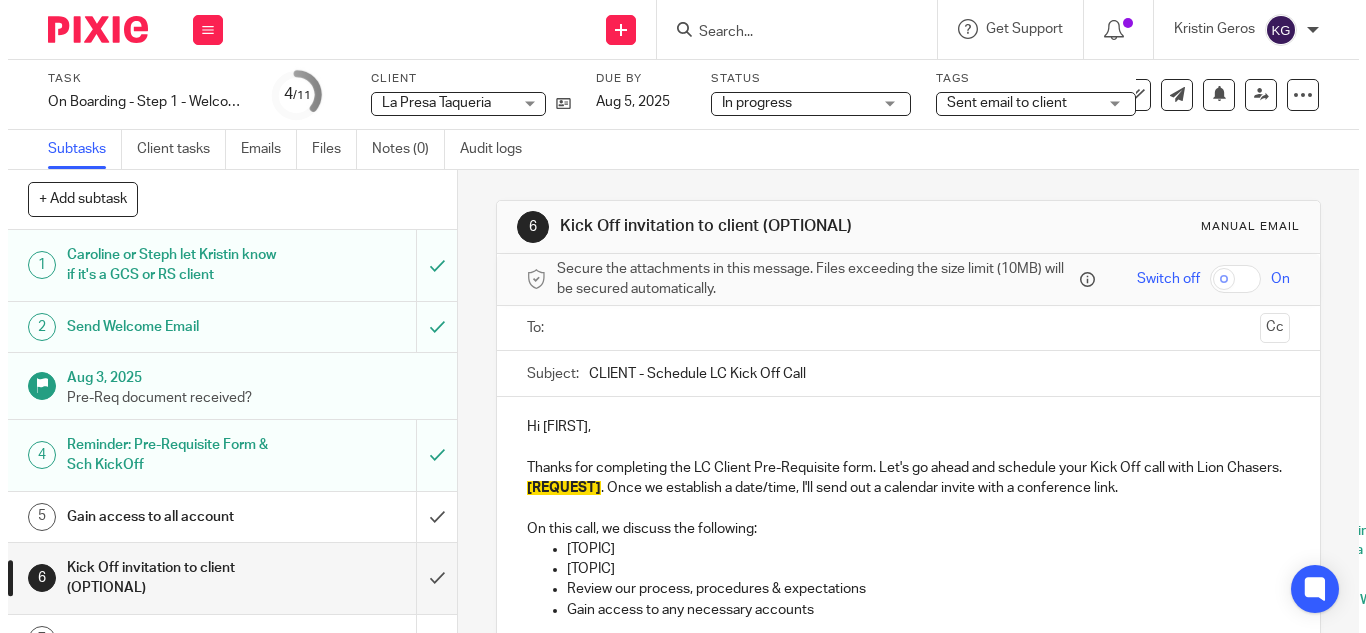 scroll, scrollTop: 0, scrollLeft: 0, axis: both 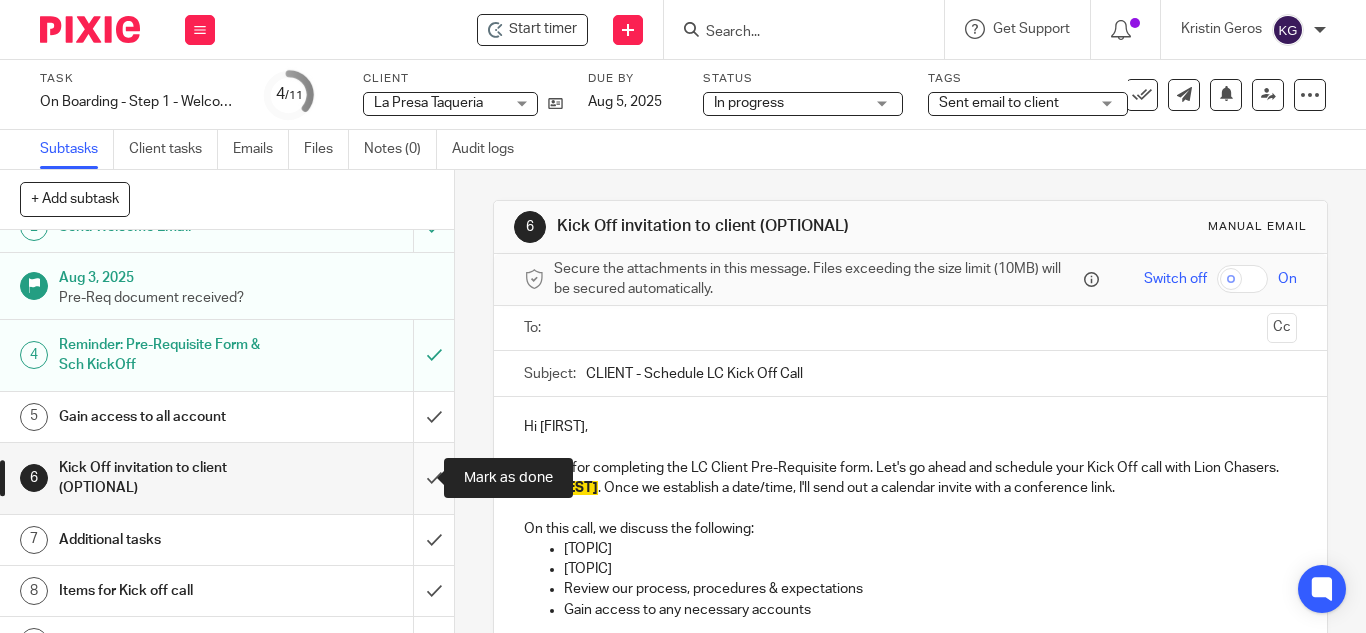 click at bounding box center [227, 478] 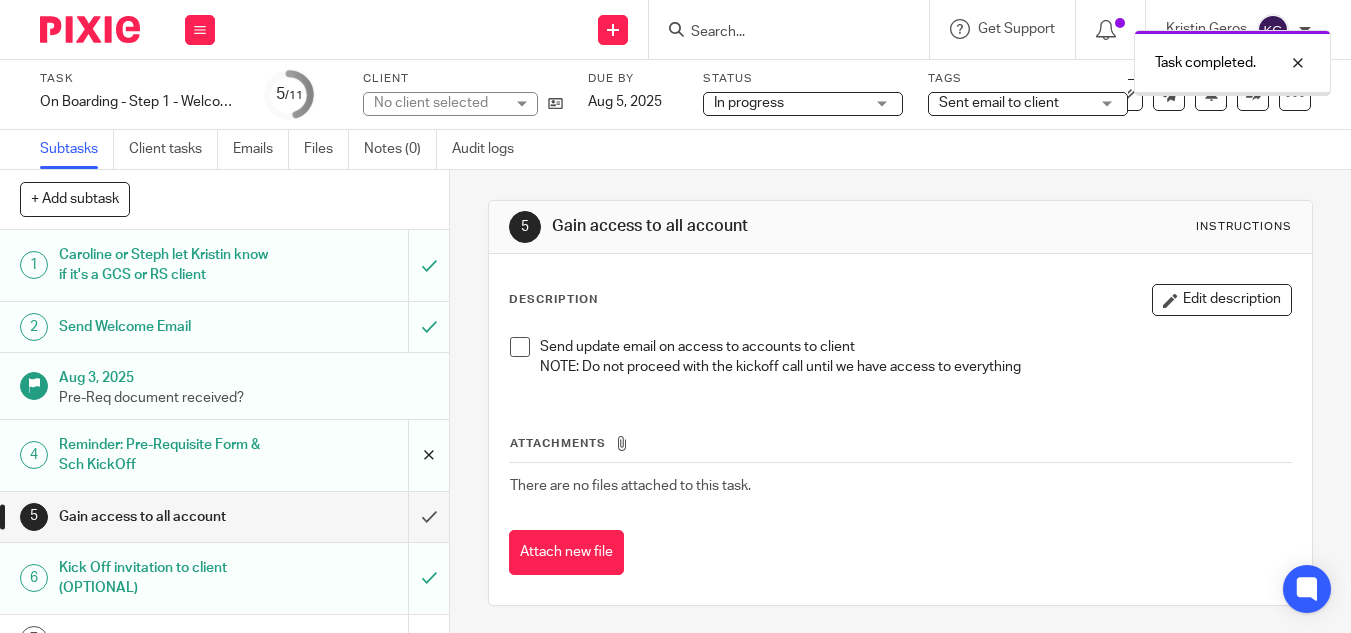 scroll, scrollTop: 0, scrollLeft: 0, axis: both 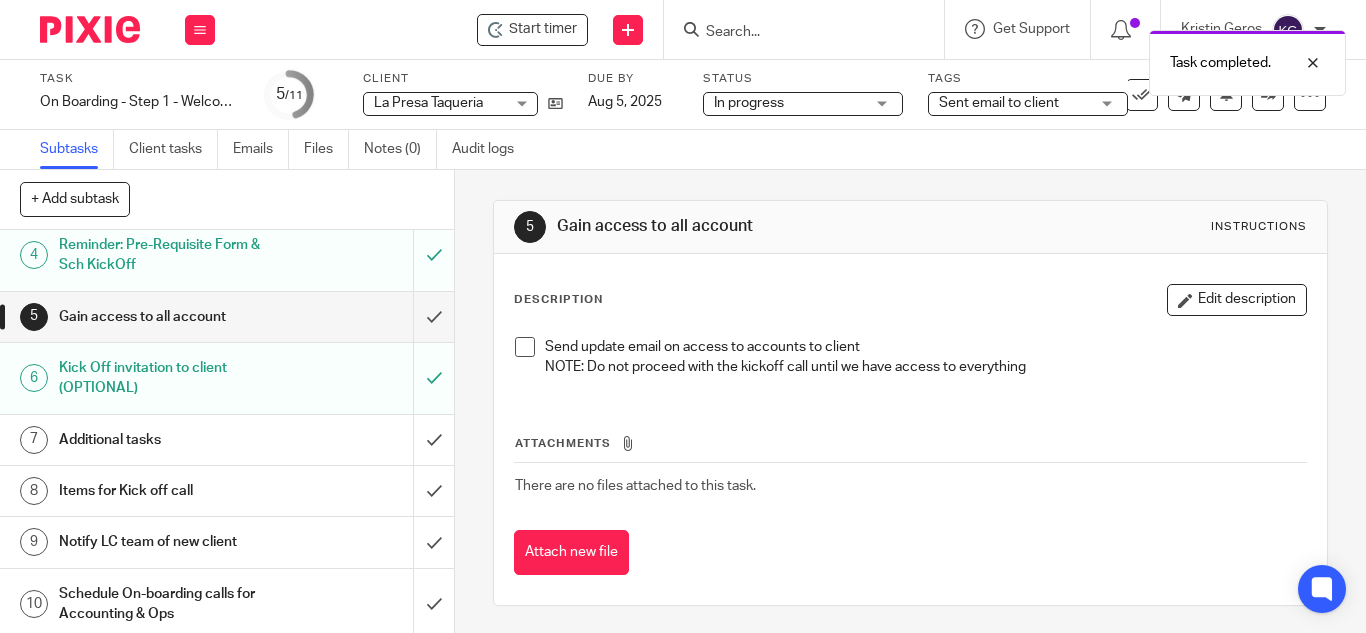 click on "Additional tasks" at bounding box center (226, 440) 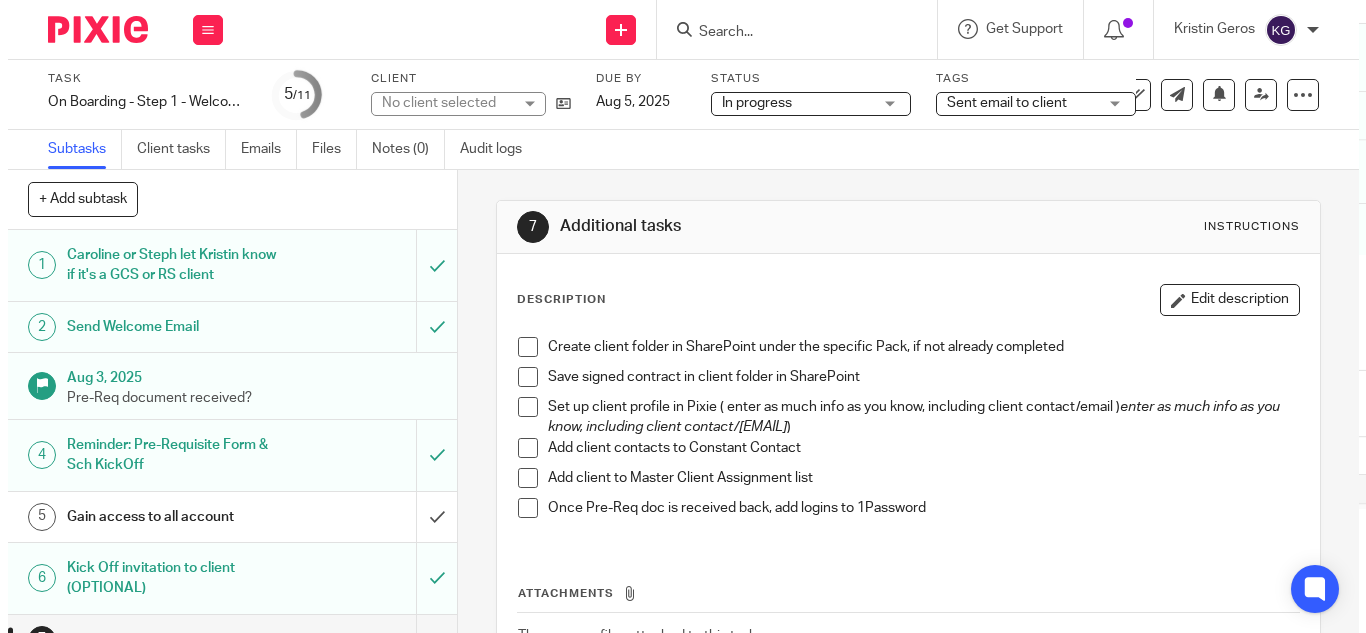 scroll, scrollTop: 0, scrollLeft: 0, axis: both 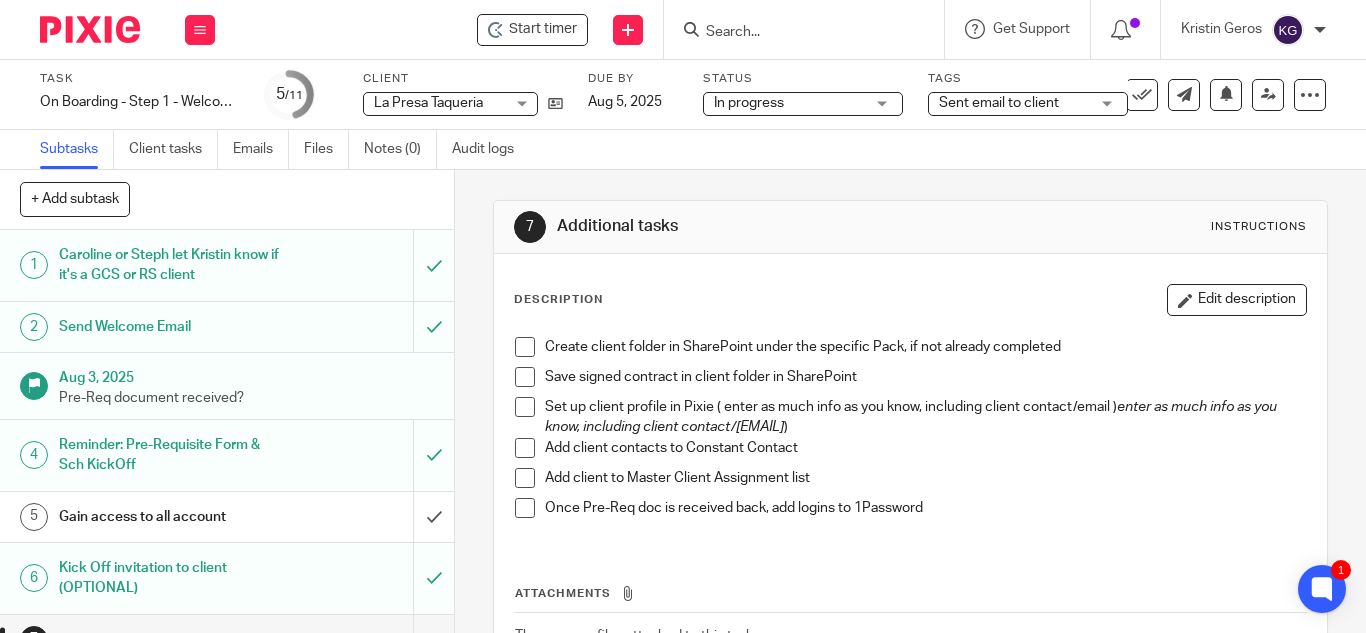 click on "Create client folder in SharePoint under the specific Pack, if not already completed   Save signed contract in client folder in SharePoint   Set up client profile in Pixie ( enter as much info as you know, including client contact/email )   Add client contacts to Constant Contact   Add client to Master Client Assignment list   Once Pre-Req doc is received back, add logins to 1Password" at bounding box center (910, 435) 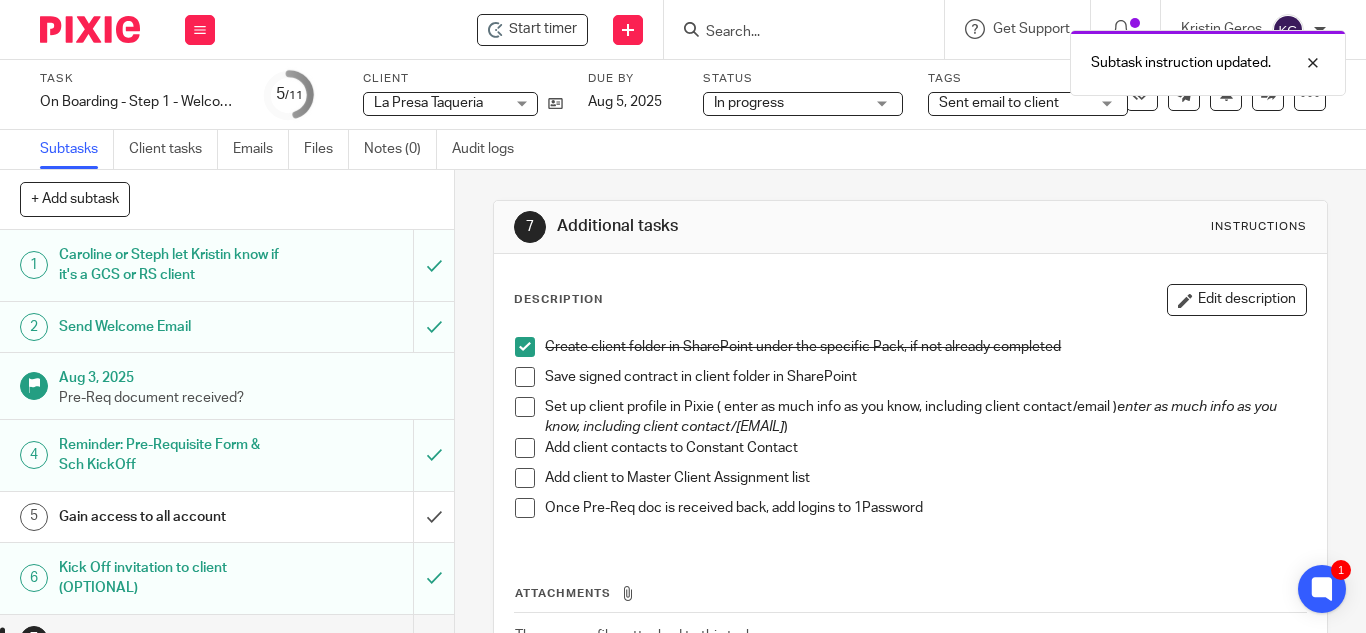 click at bounding box center [525, 377] 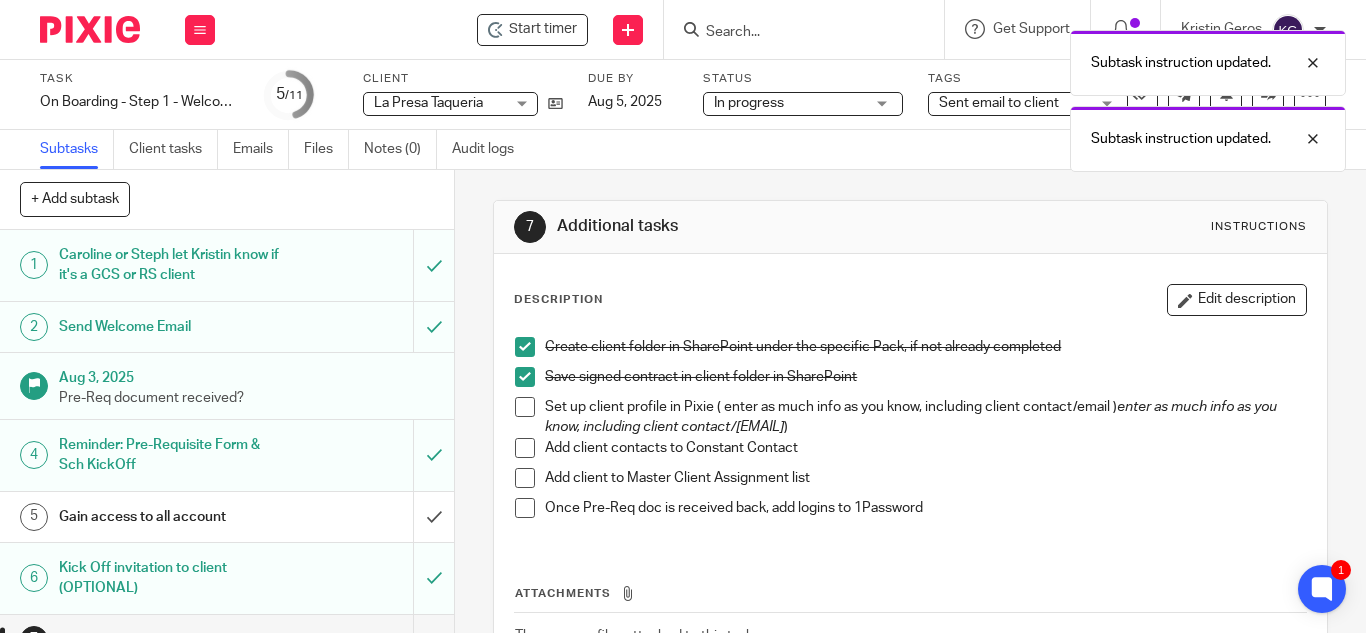 click at bounding box center (525, 407) 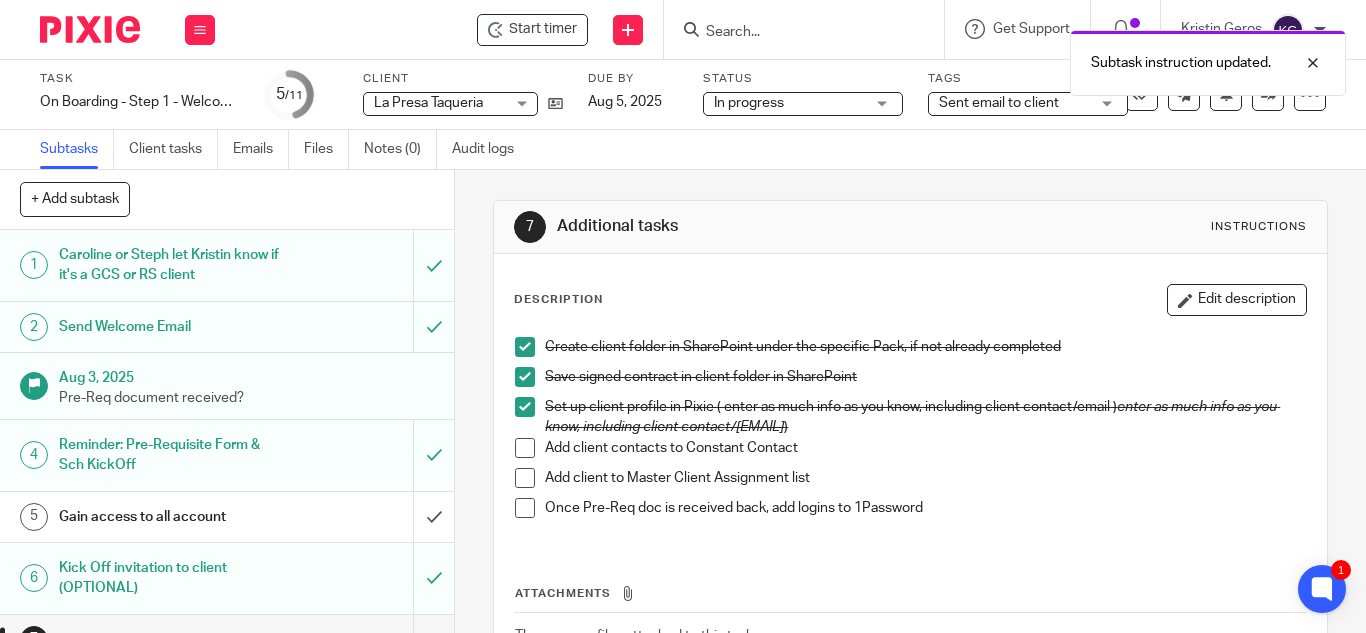 click at bounding box center (525, 478) 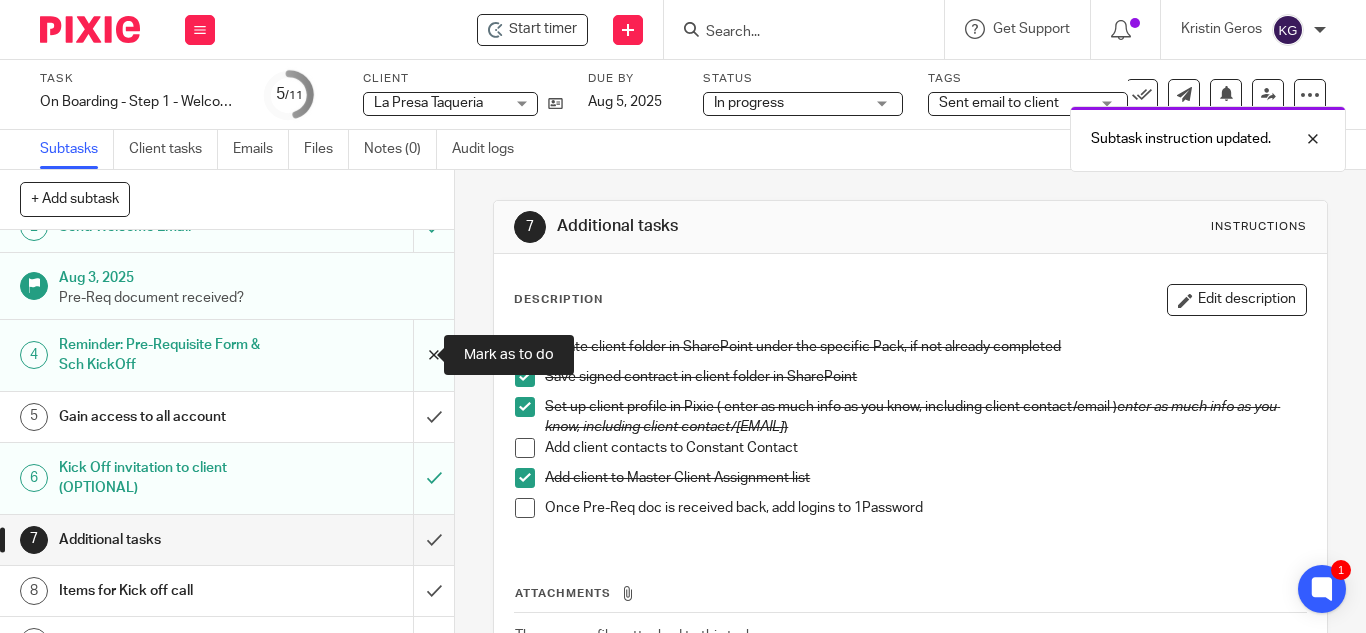 scroll, scrollTop: 200, scrollLeft: 0, axis: vertical 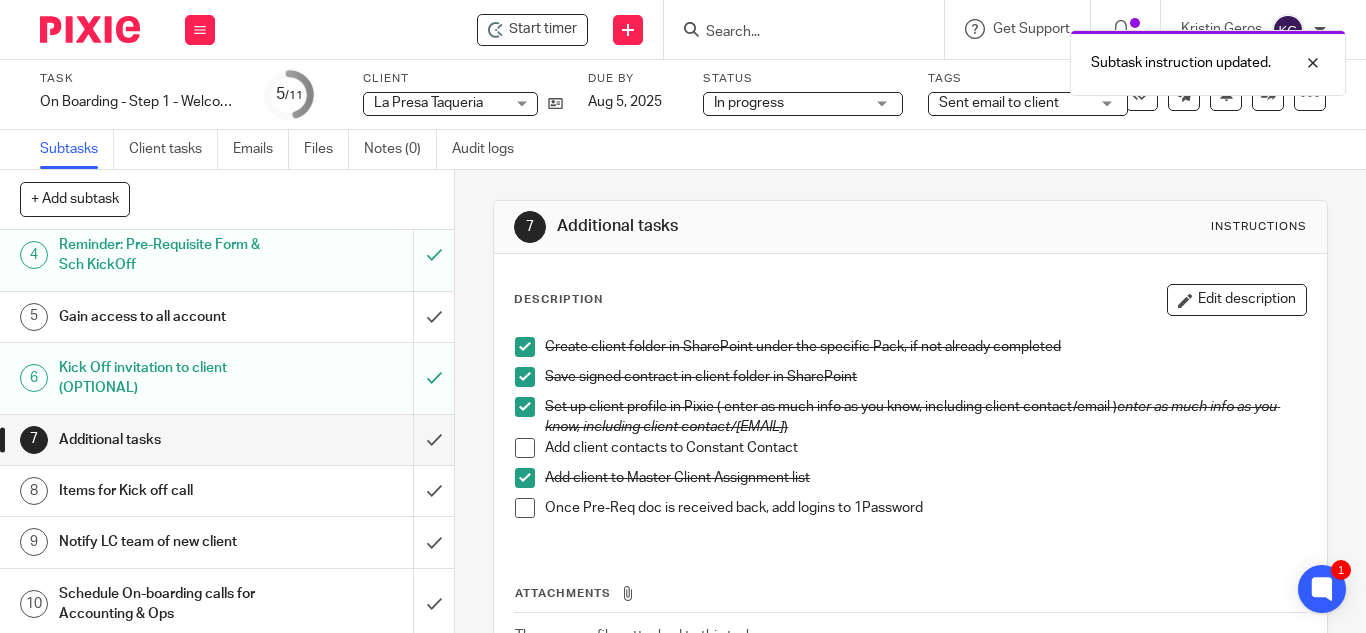 click on "Items for Kick off call" at bounding box center [170, 491] 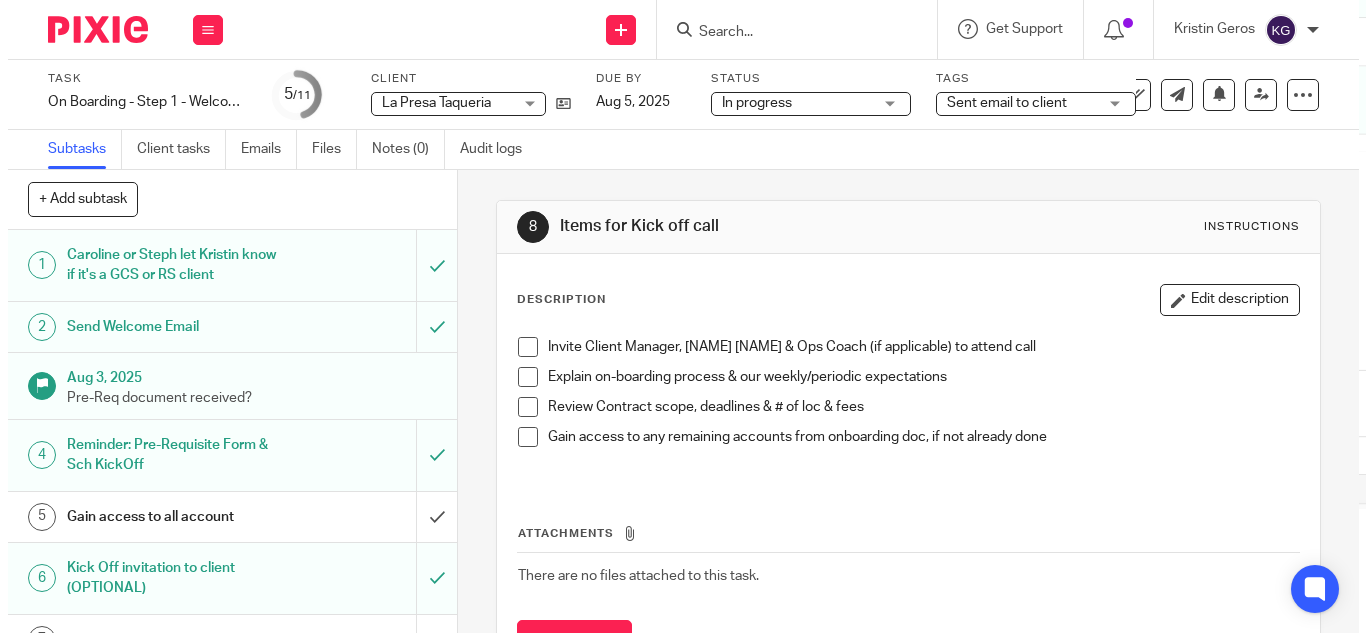 scroll, scrollTop: 0, scrollLeft: 0, axis: both 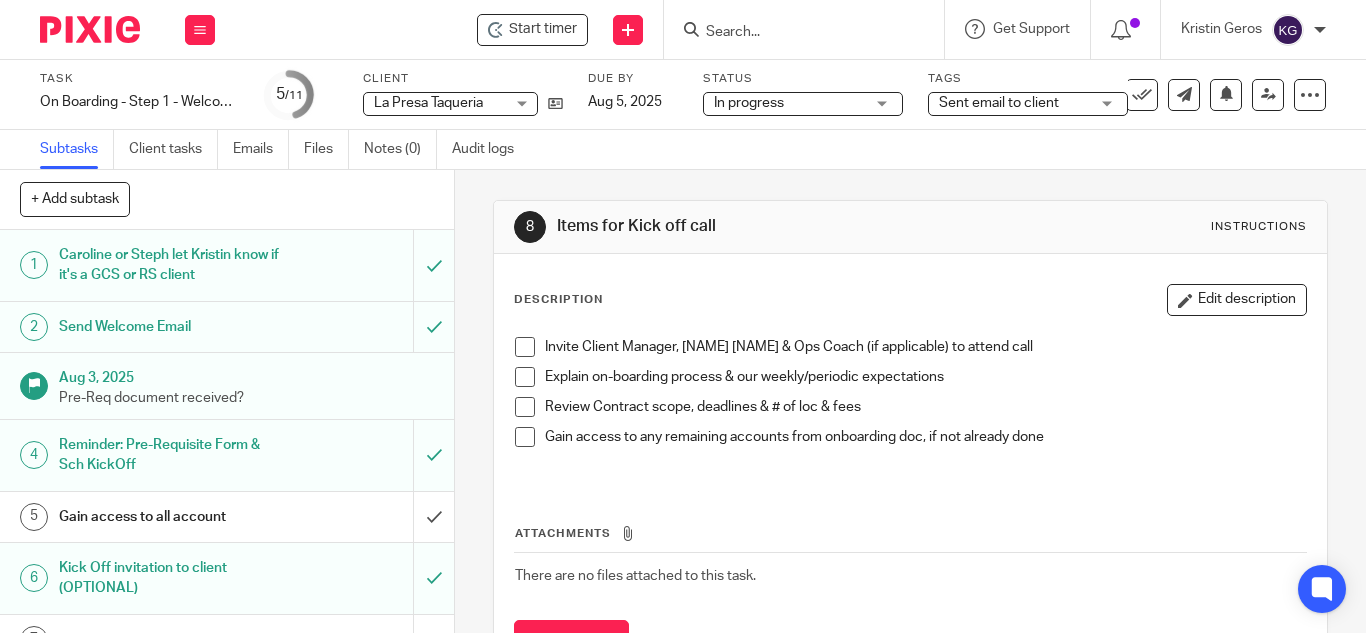 click on "Sent email to client" at bounding box center (999, 103) 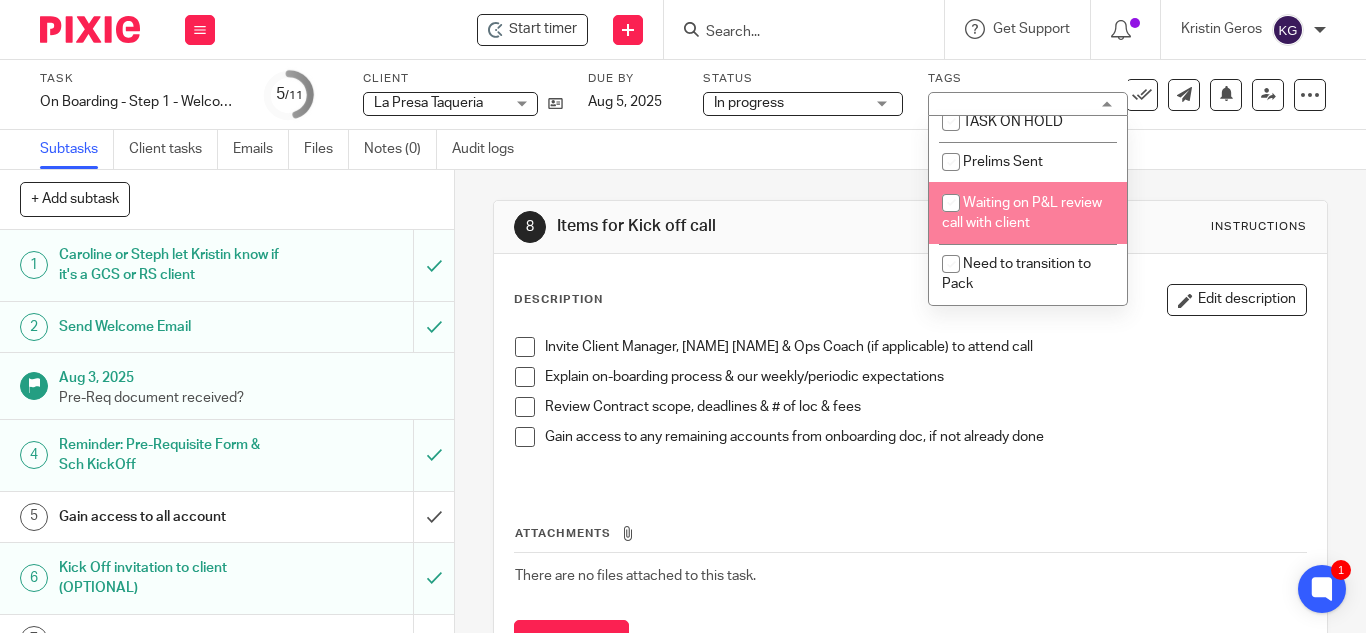 scroll, scrollTop: 500, scrollLeft: 0, axis: vertical 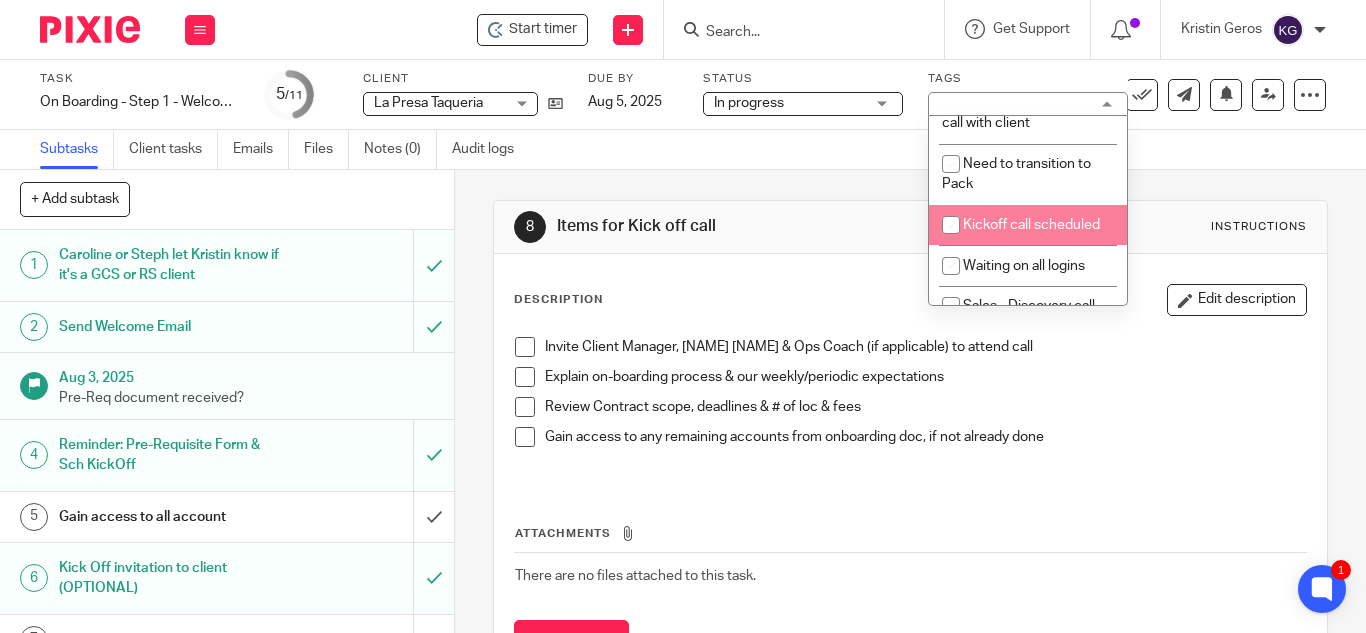 click at bounding box center (951, 225) 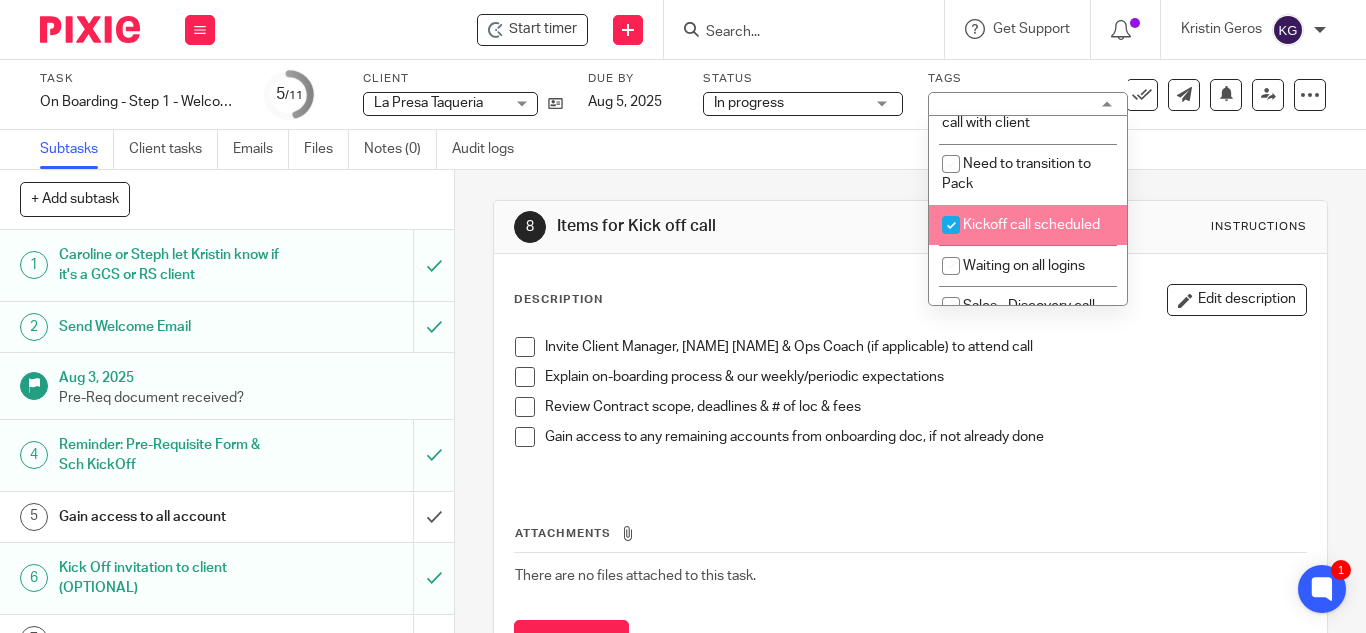 checkbox on "true" 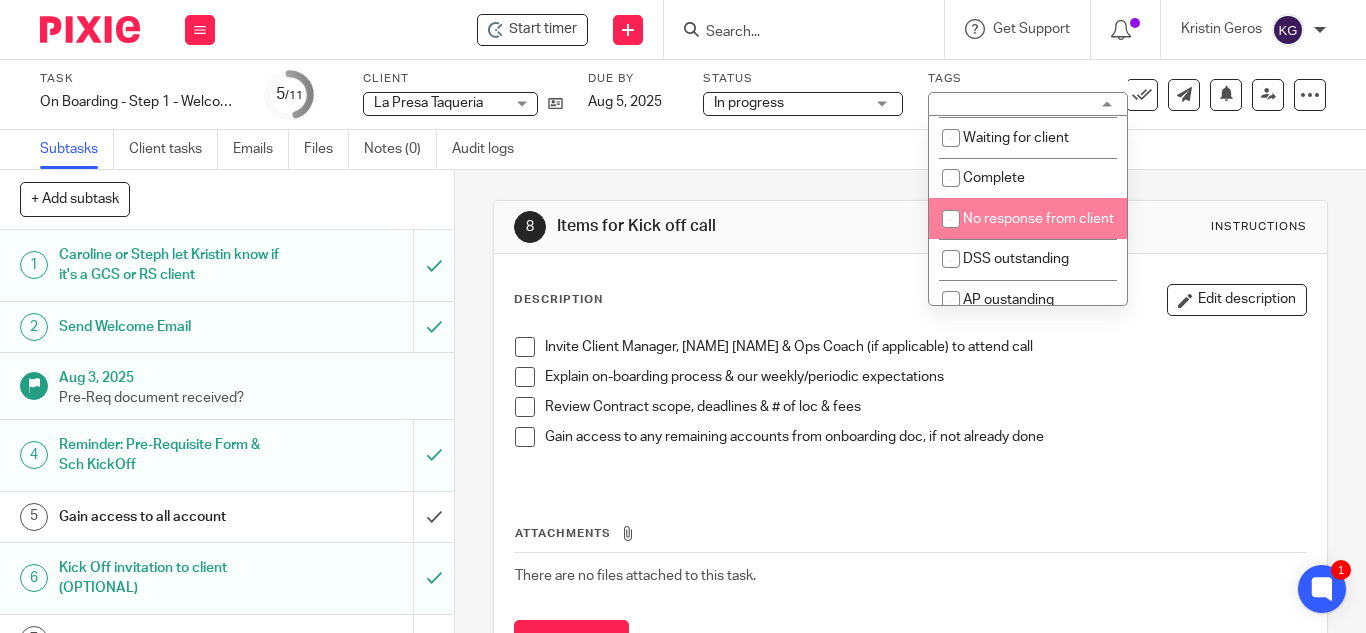 scroll, scrollTop: 0, scrollLeft: 0, axis: both 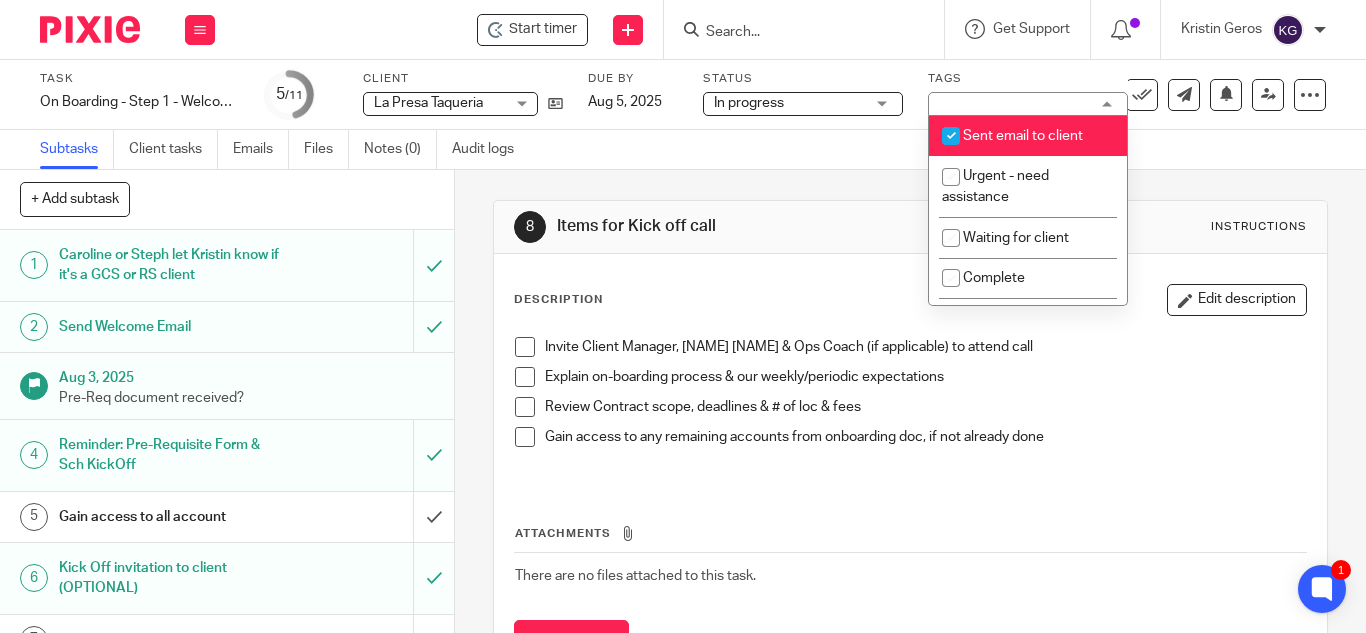 click at bounding box center [951, 136] 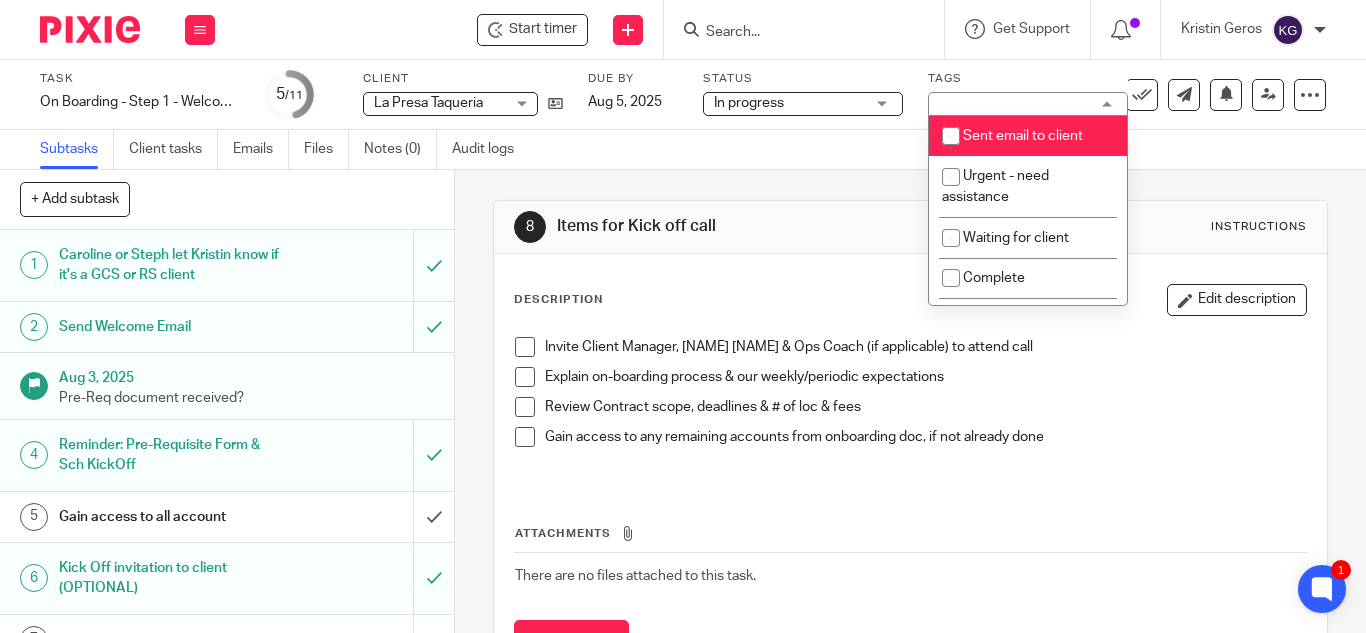 checkbox on "false" 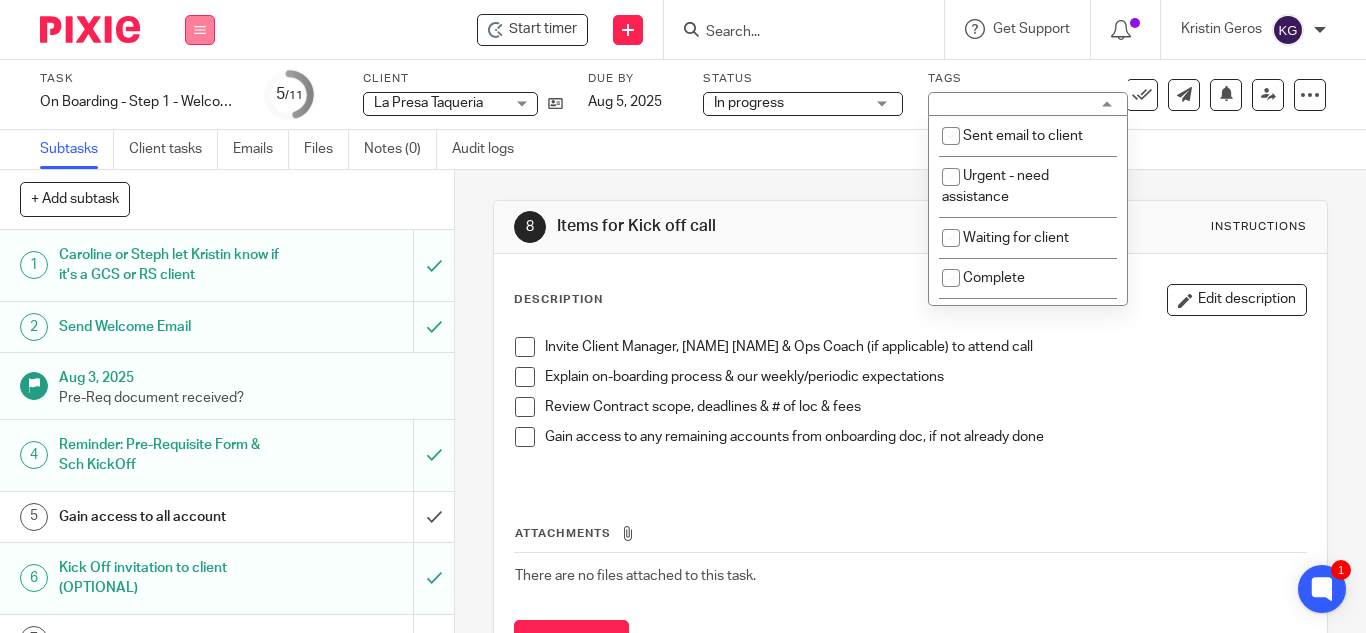 click at bounding box center (200, 30) 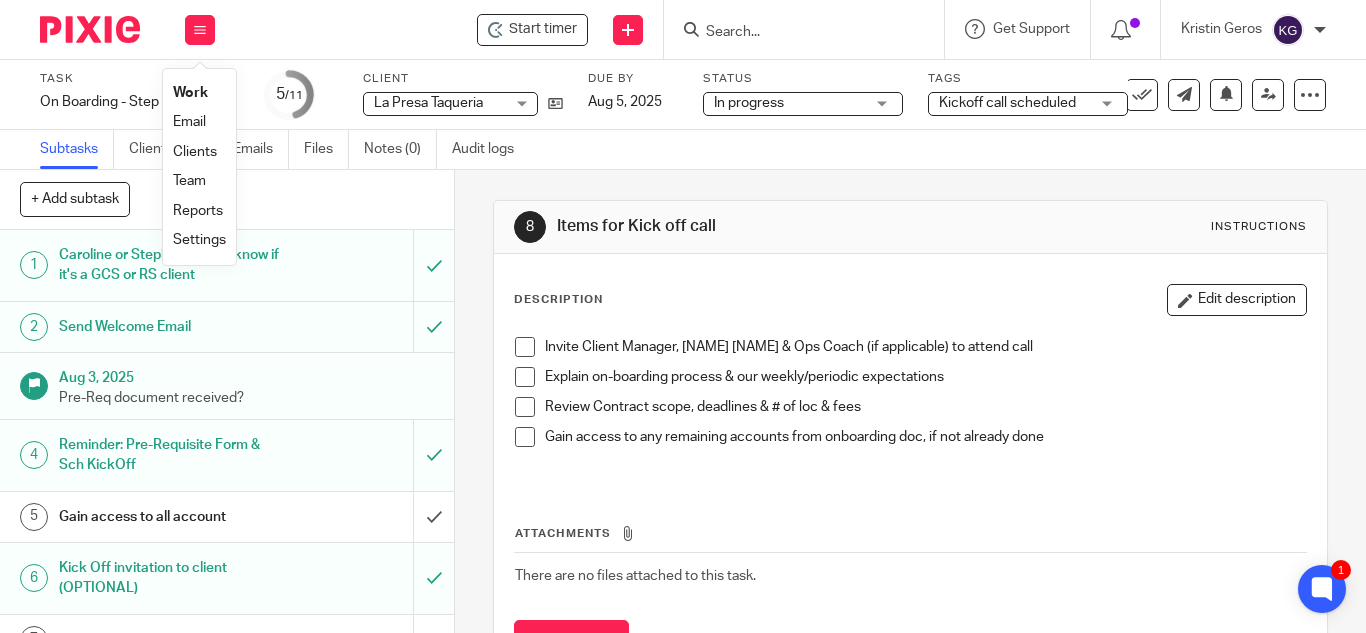 click on "Work" at bounding box center (190, 93) 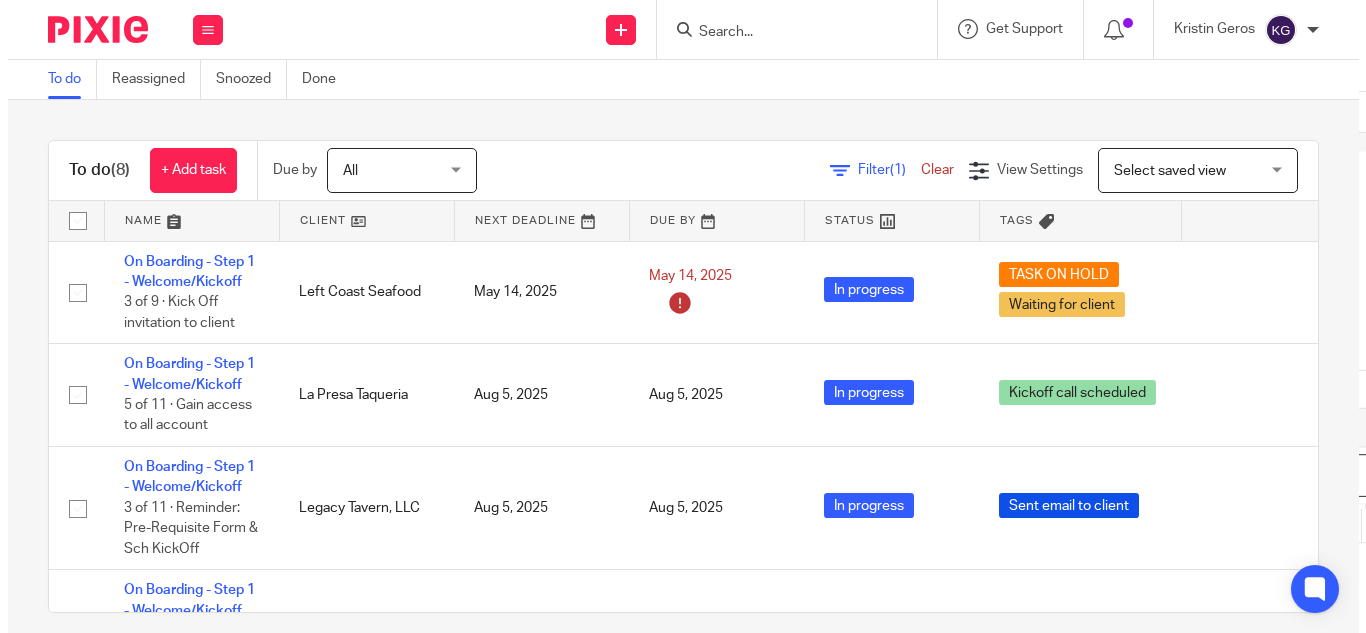 scroll, scrollTop: 0, scrollLeft: 0, axis: both 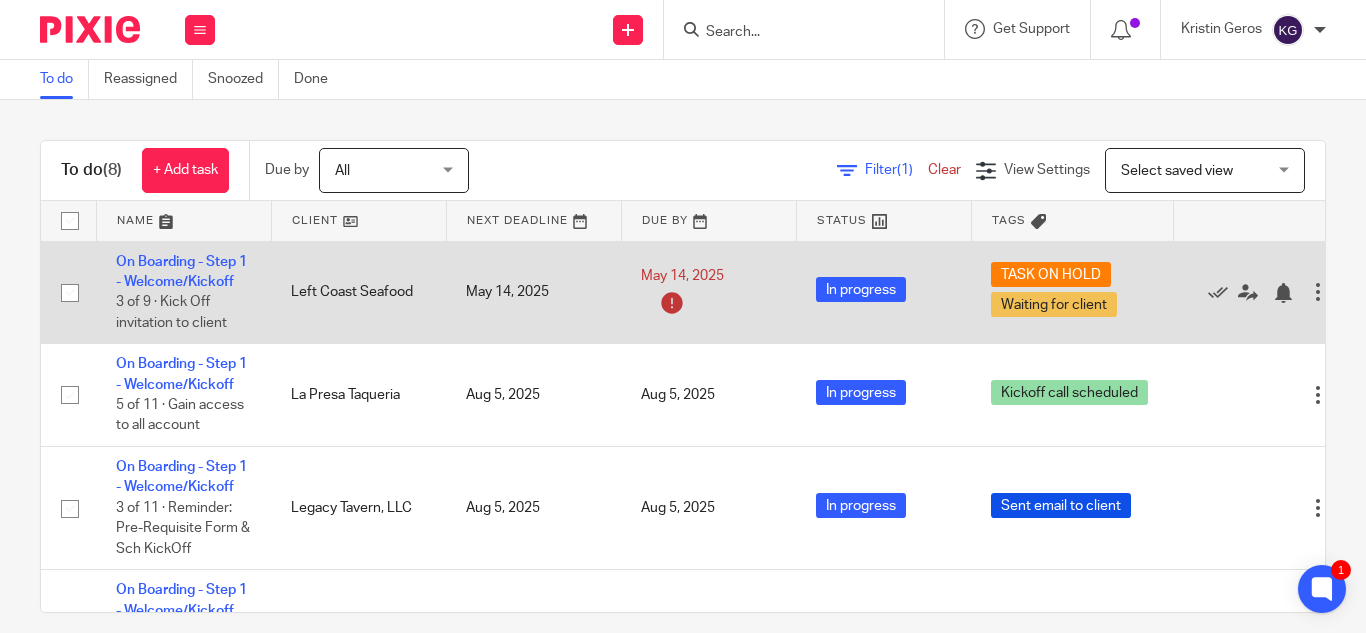 click on "On Boarding - Step 1 - Welcome/Kickoff
3
of
9 ·
Kick Off invitation to client" at bounding box center (183, 292) 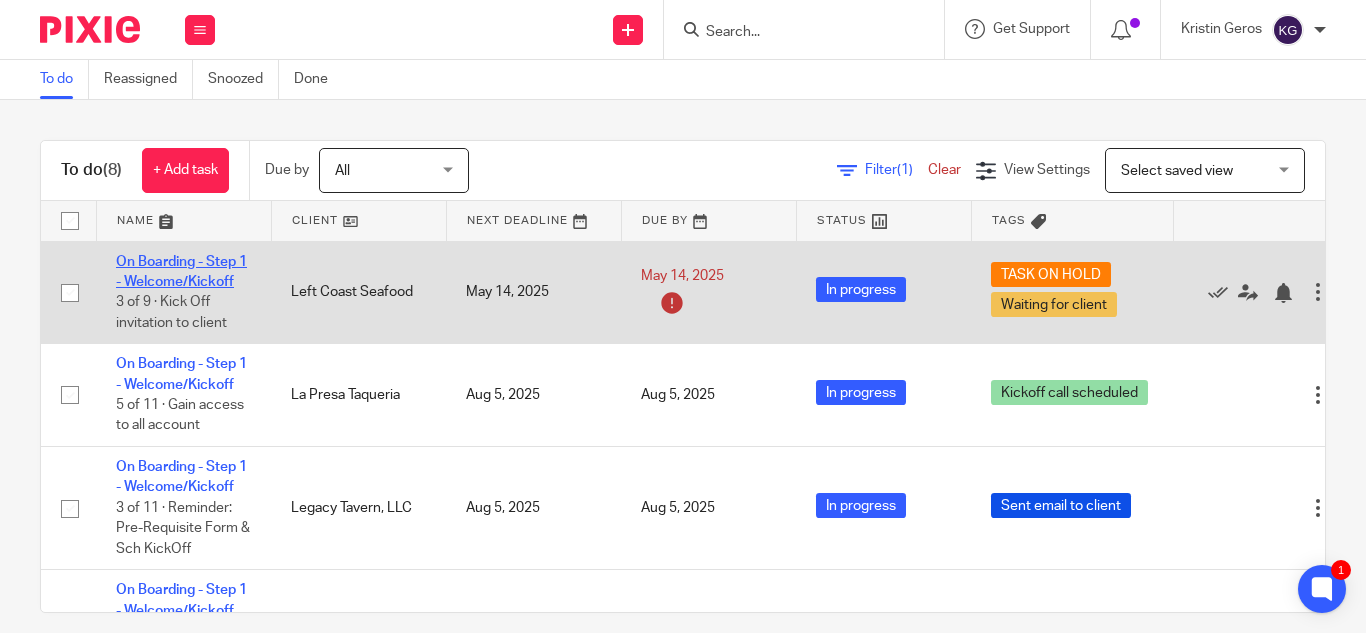 click on "On Boarding - Step 1 - Welcome/Kickoff" at bounding box center (181, 272) 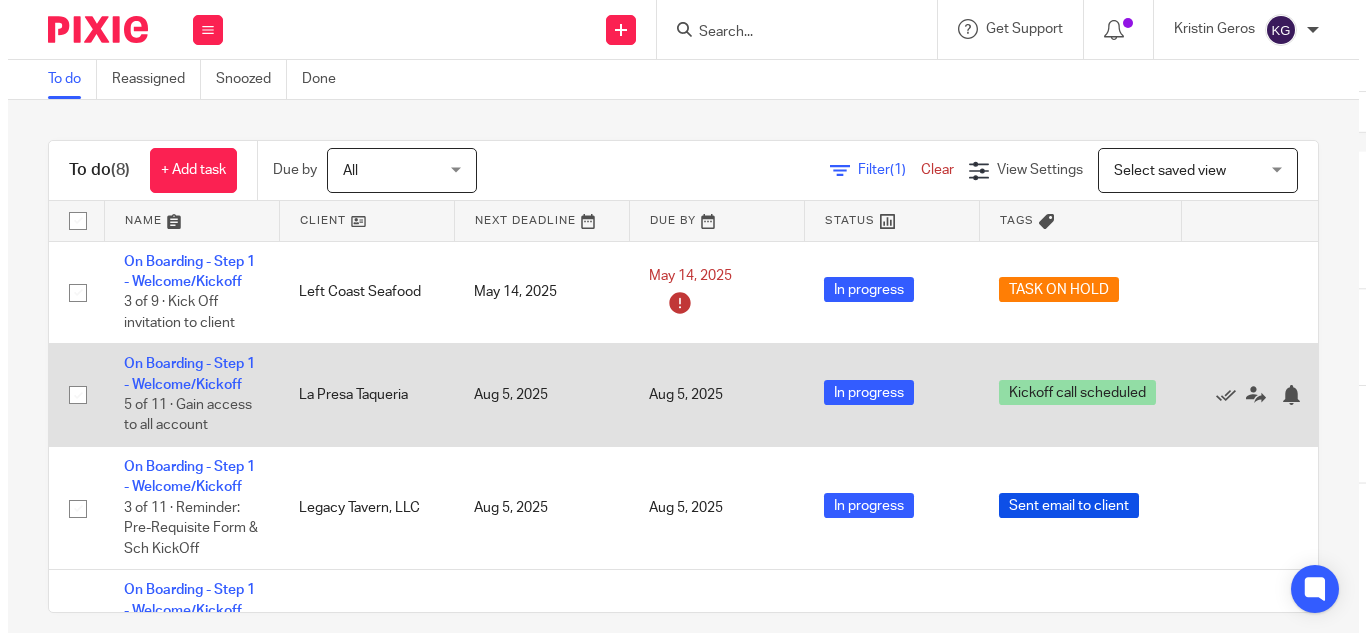 scroll, scrollTop: 0, scrollLeft: 0, axis: both 